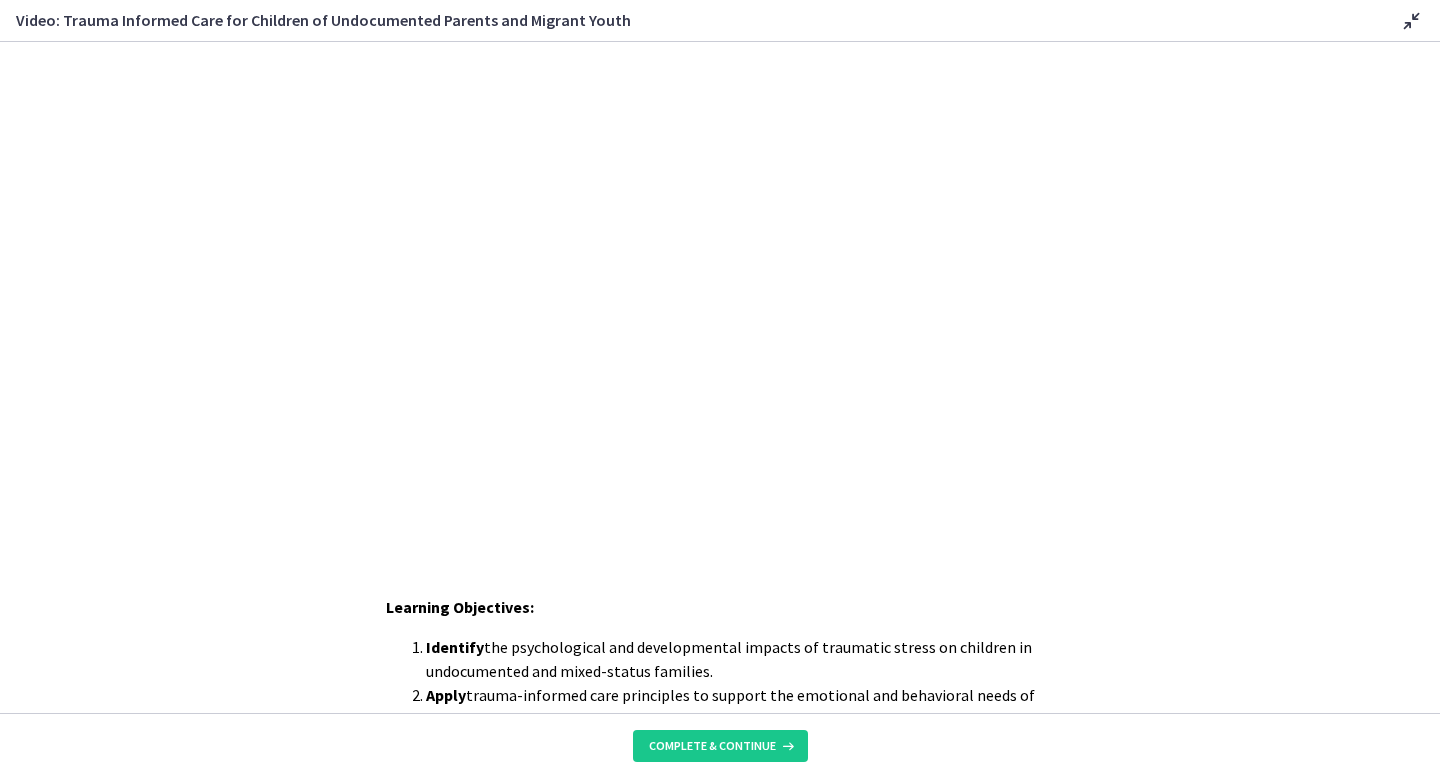 scroll, scrollTop: 0, scrollLeft: 0, axis: both 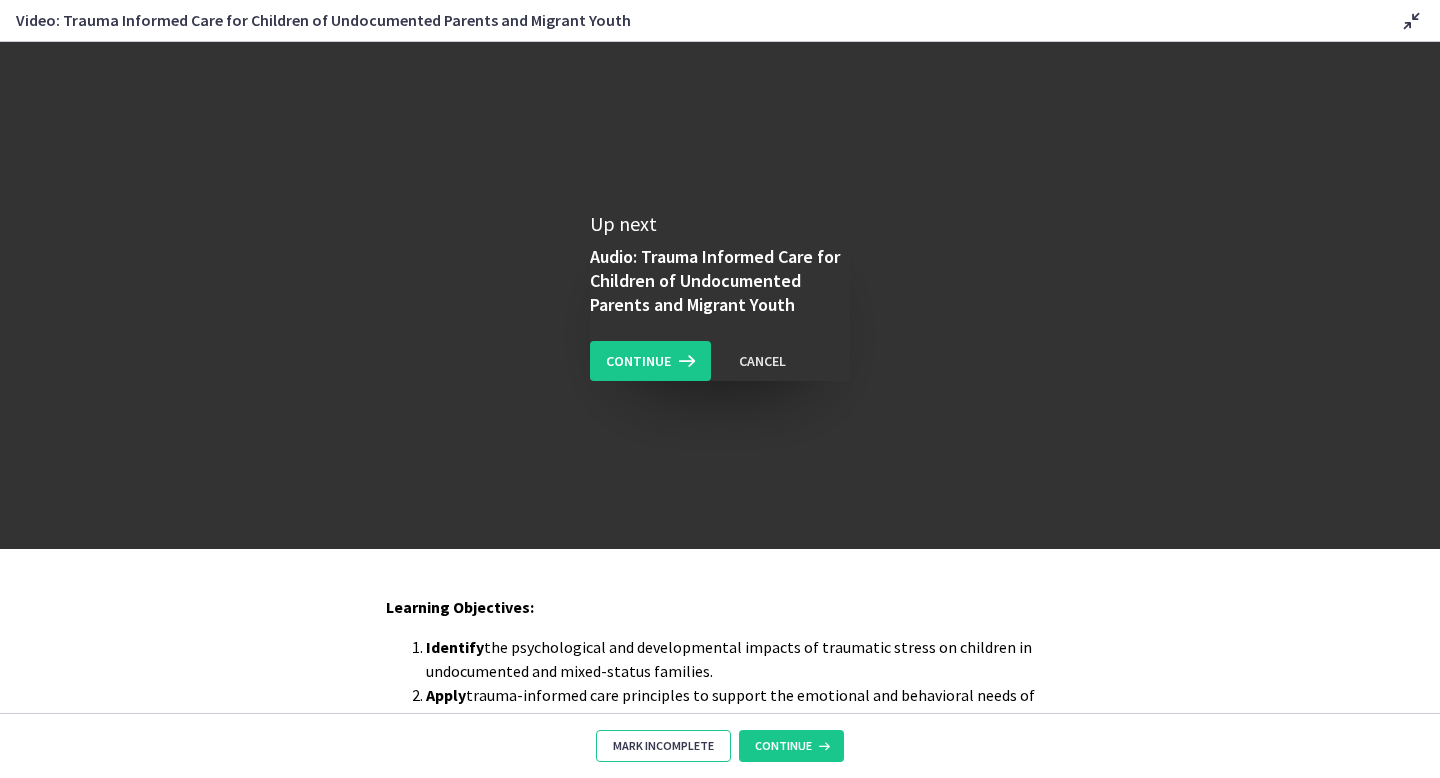 click on "Mark Incomplete" at bounding box center (663, 746) 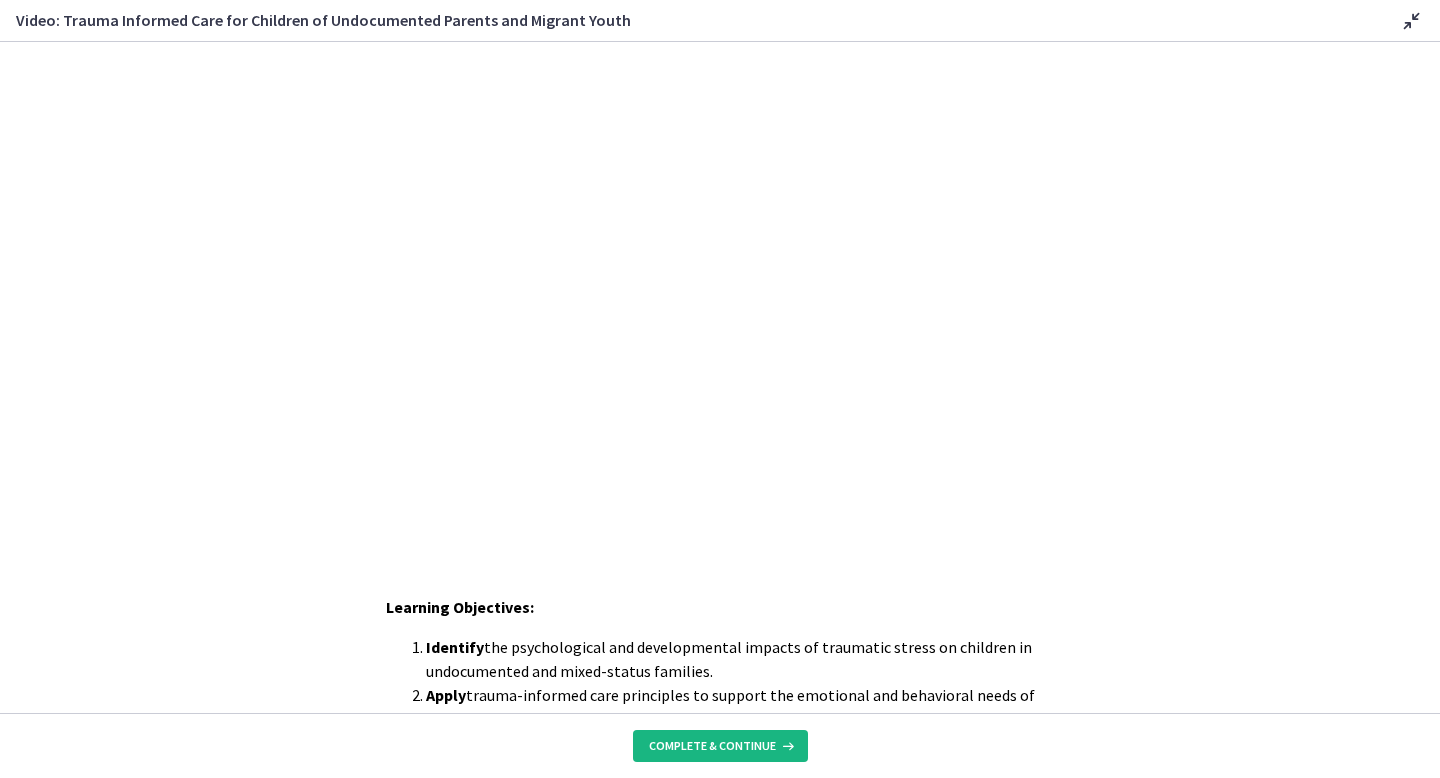 click on "Complete & continue" at bounding box center [712, 746] 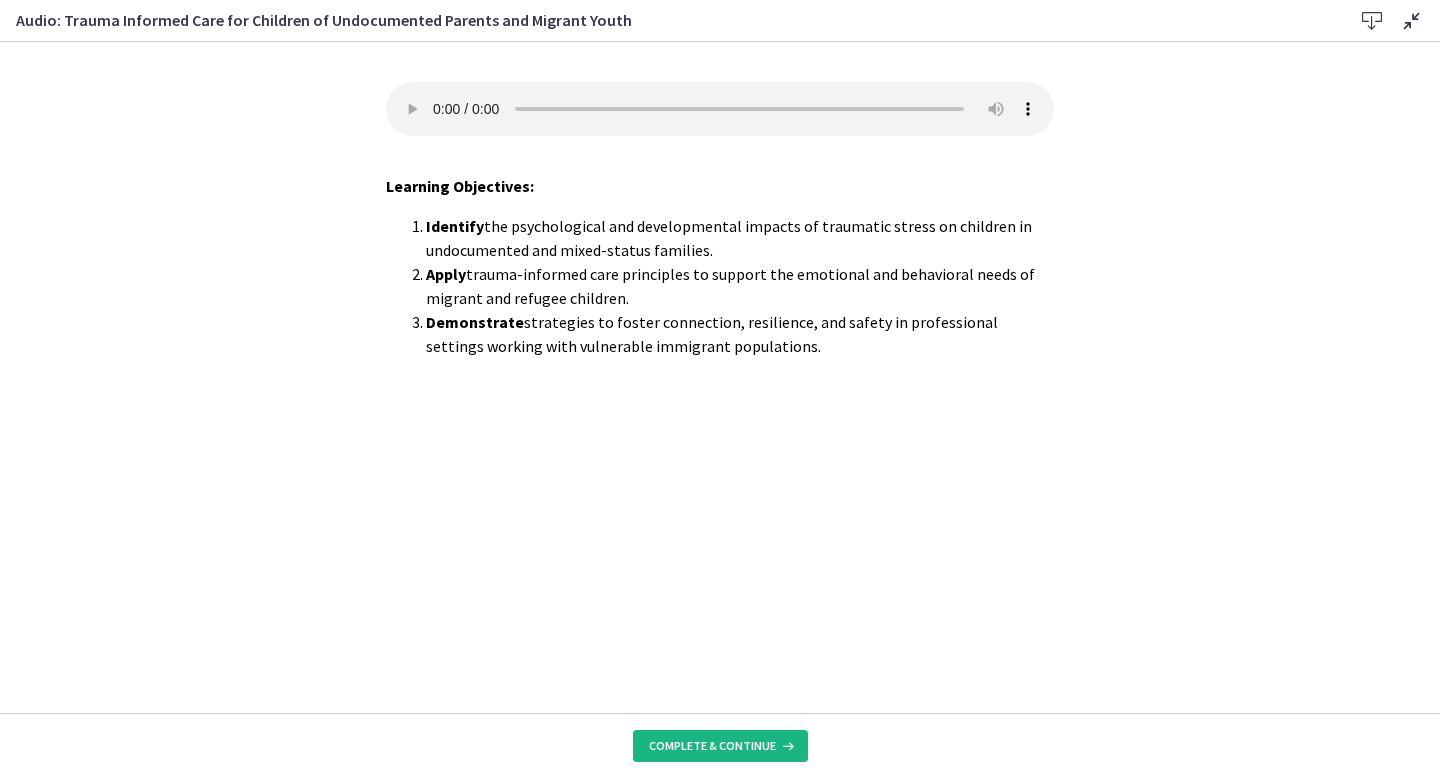 click on "Complete & continue" at bounding box center (712, 746) 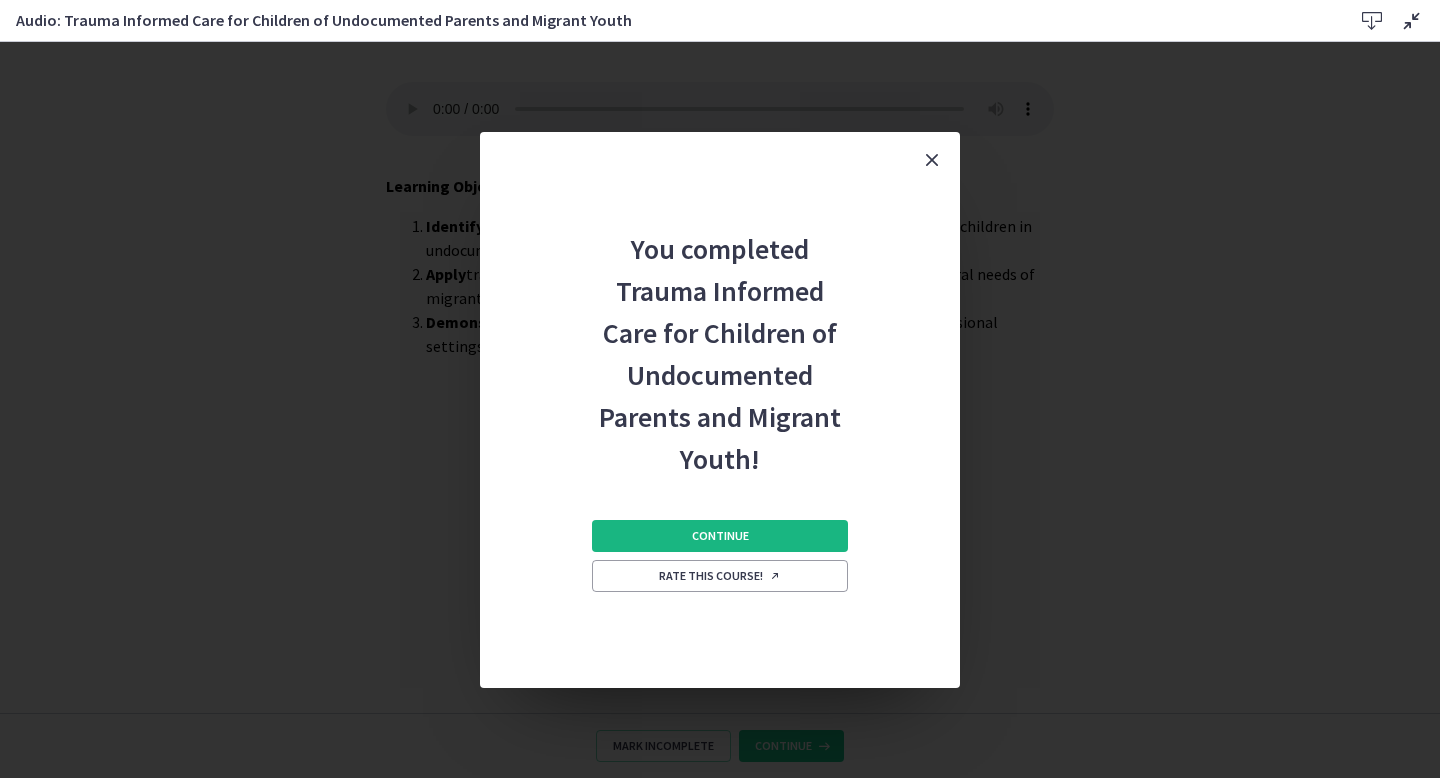 click on "Continue" at bounding box center [720, 536] 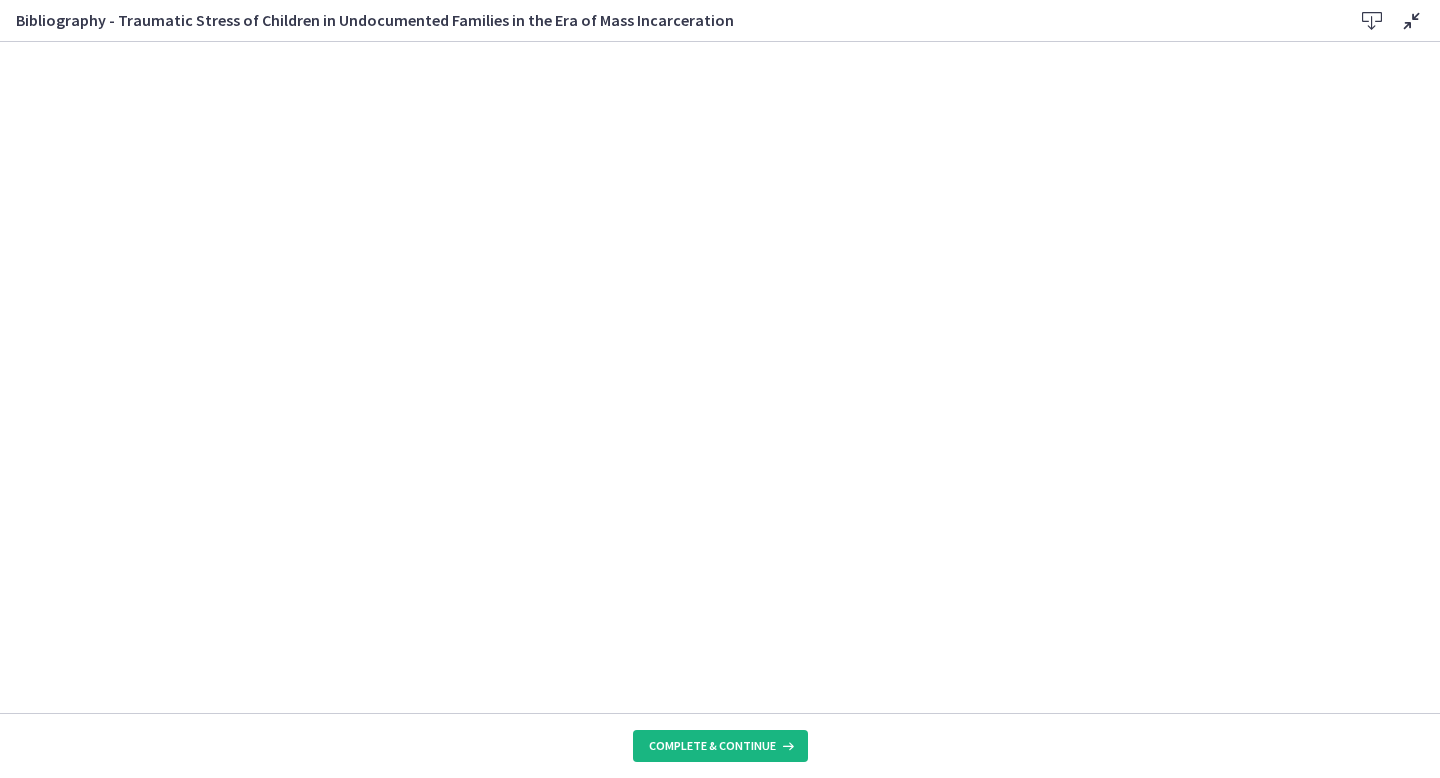 click on "Complete & continue" at bounding box center (712, 746) 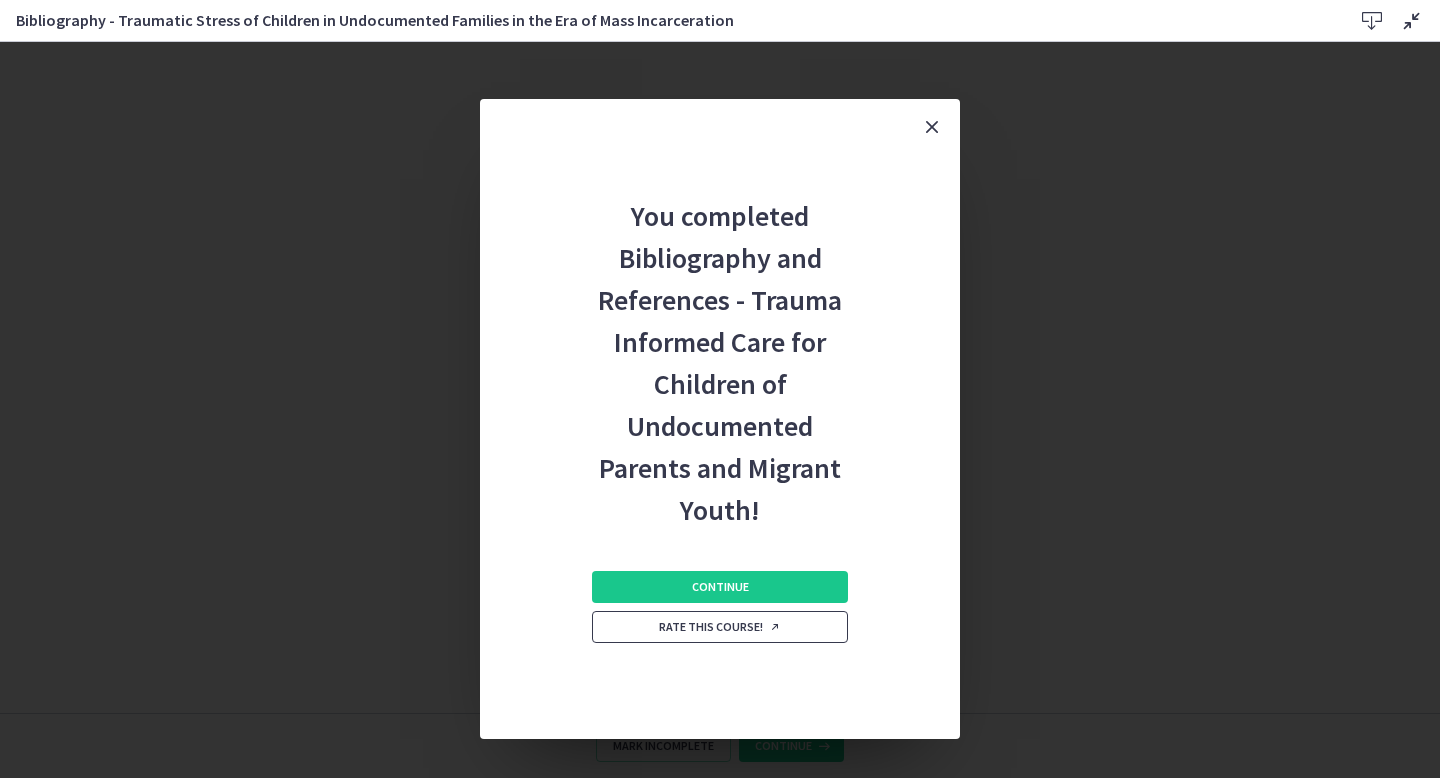 click on "Rate this course!" at bounding box center [720, 627] 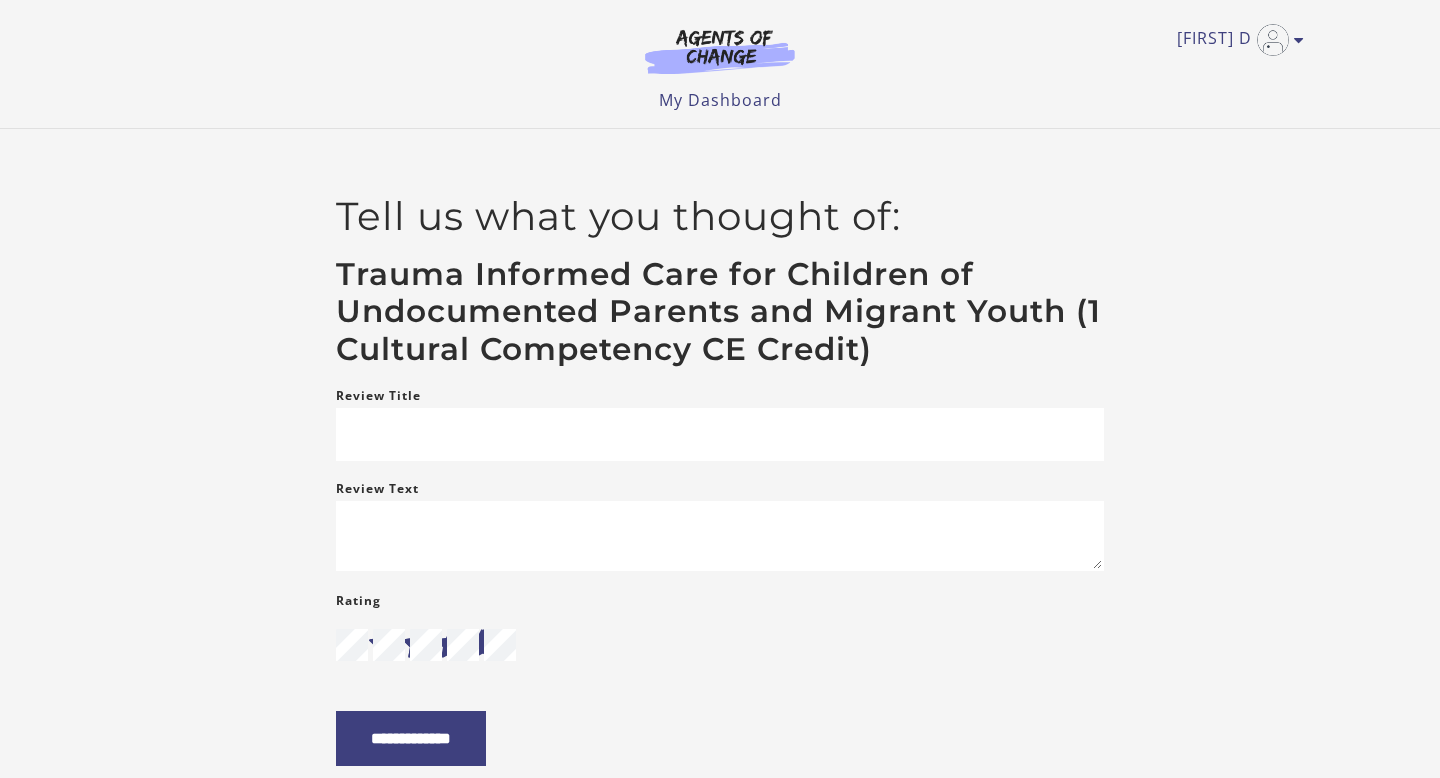 scroll, scrollTop: 0, scrollLeft: 0, axis: both 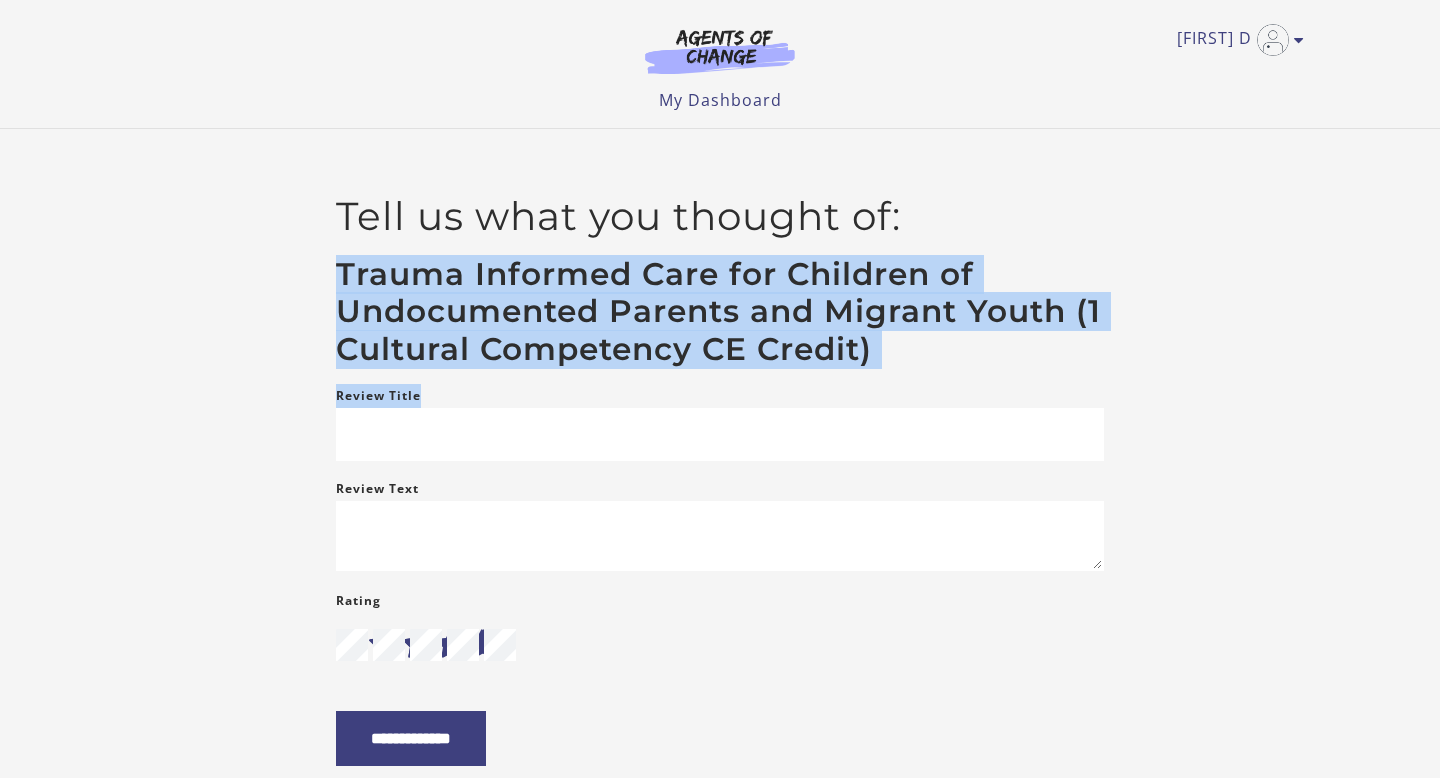 drag, startPoint x: 343, startPoint y: 274, endPoint x: 959, endPoint y: 372, distance: 623.74677 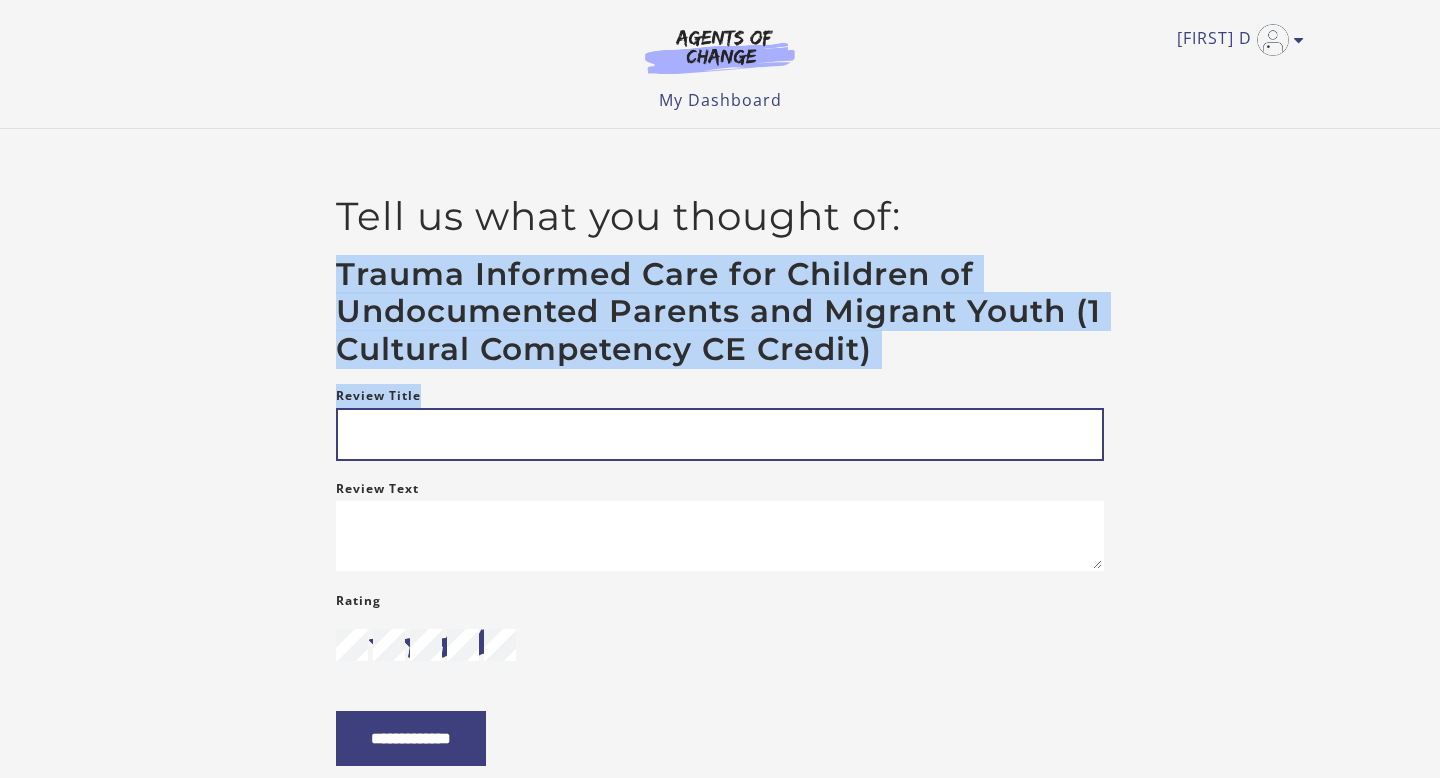 click on "Review Title" at bounding box center (720, 434) 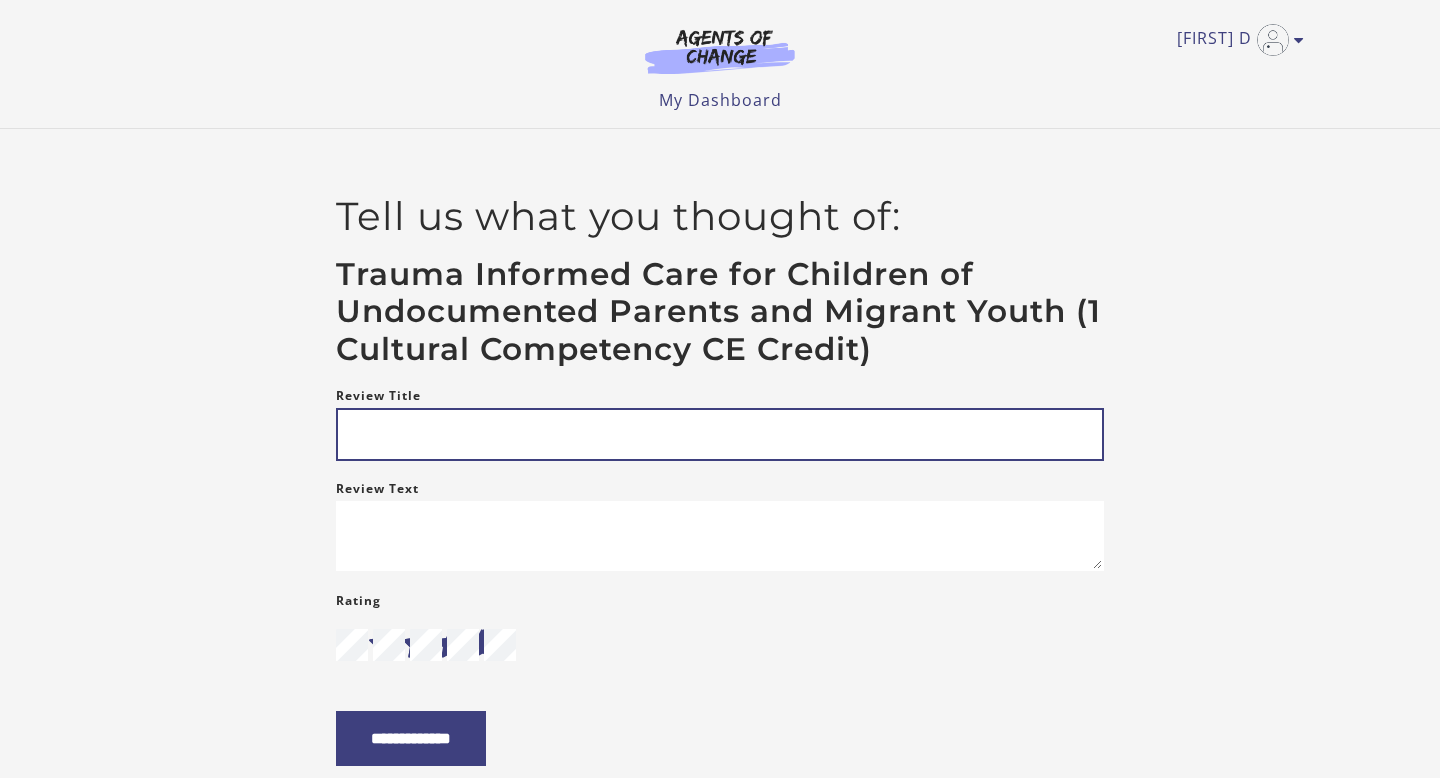 paste on "**********" 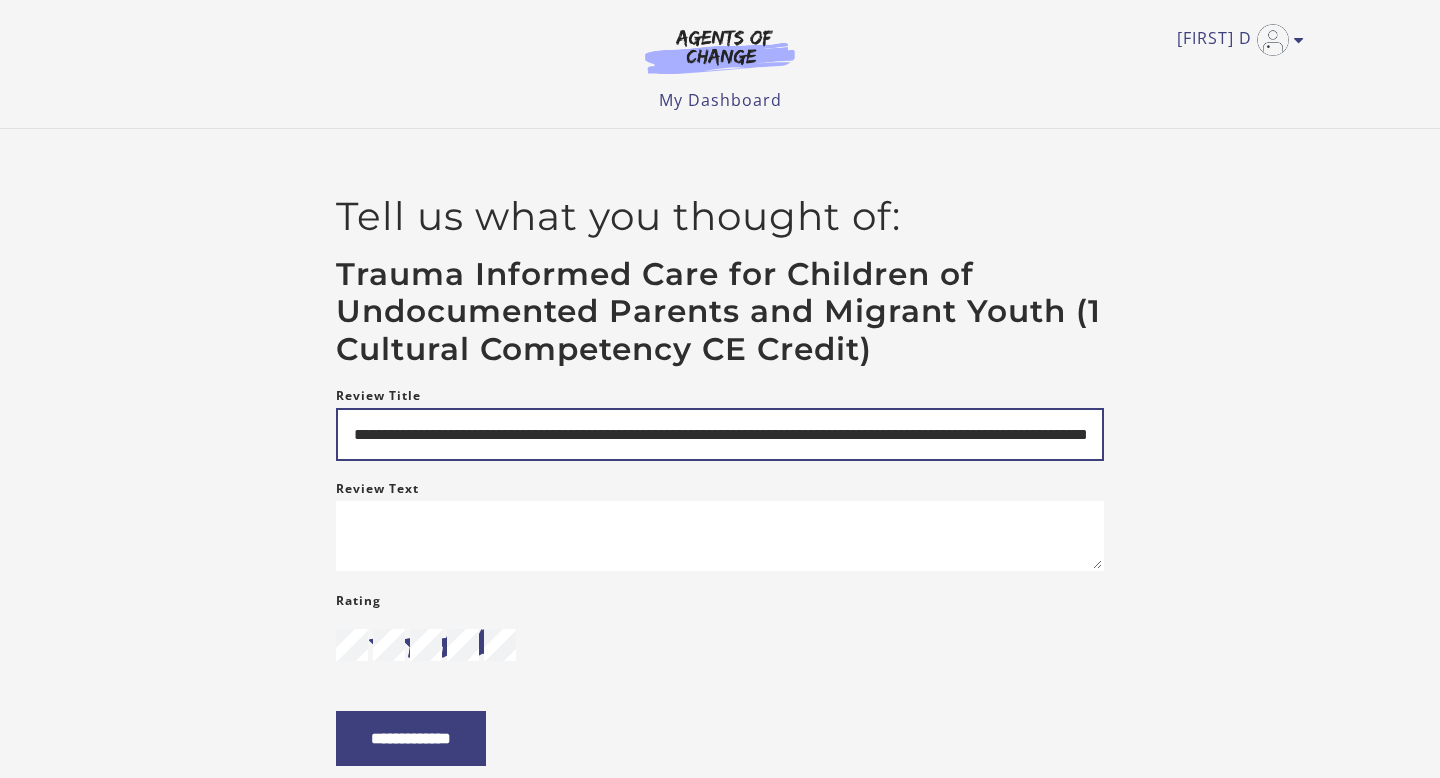 scroll, scrollTop: 0, scrollLeft: 222, axis: horizontal 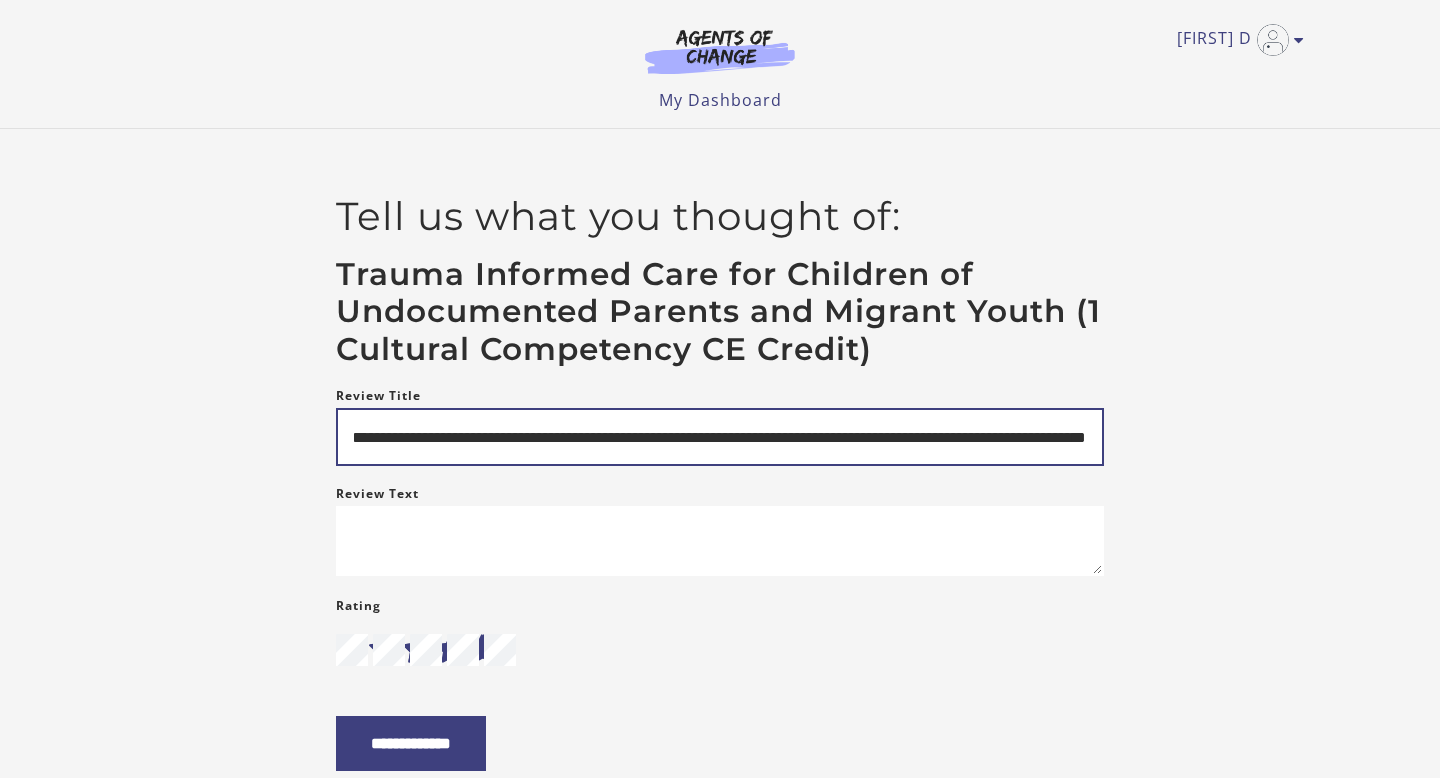 click on "**********" at bounding box center (720, 437) 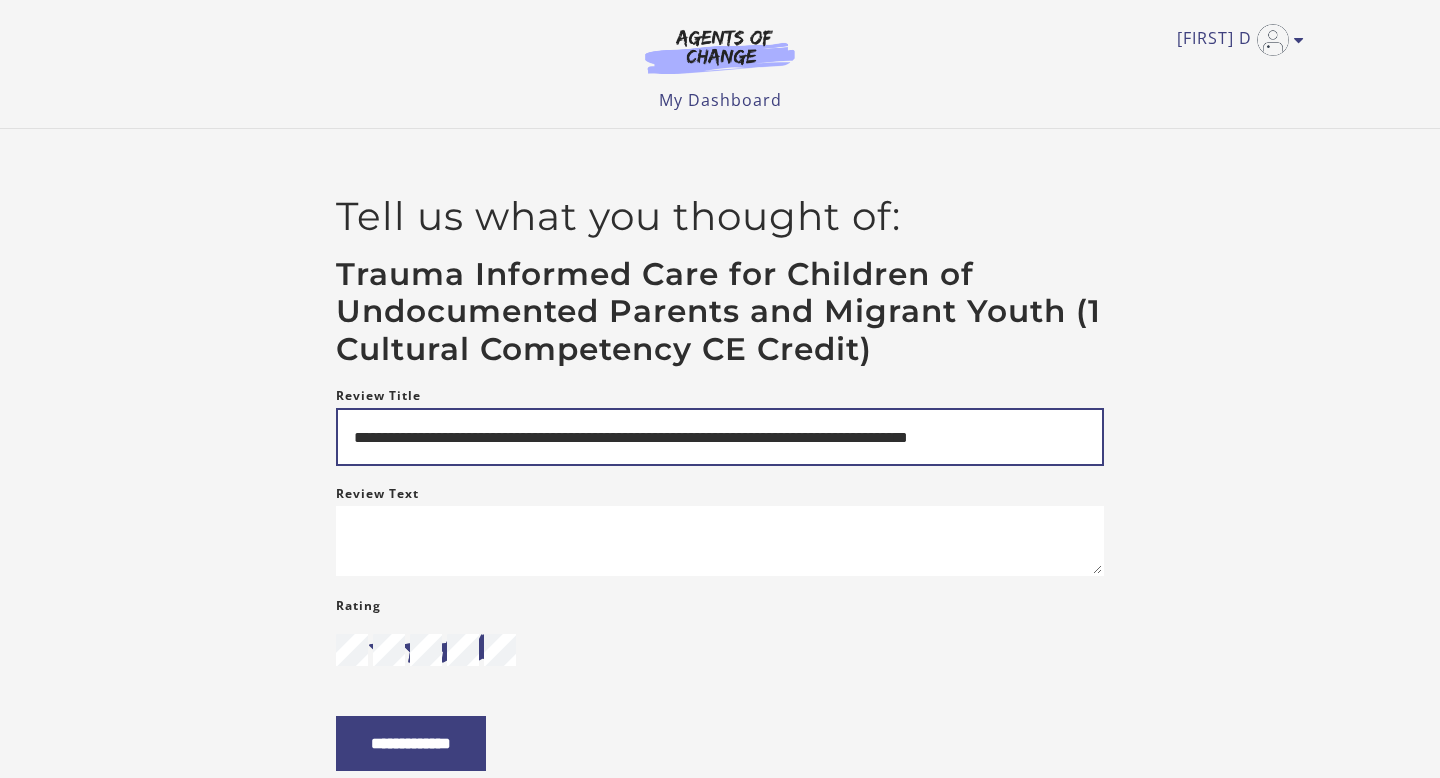 scroll, scrollTop: 0, scrollLeft: 0, axis: both 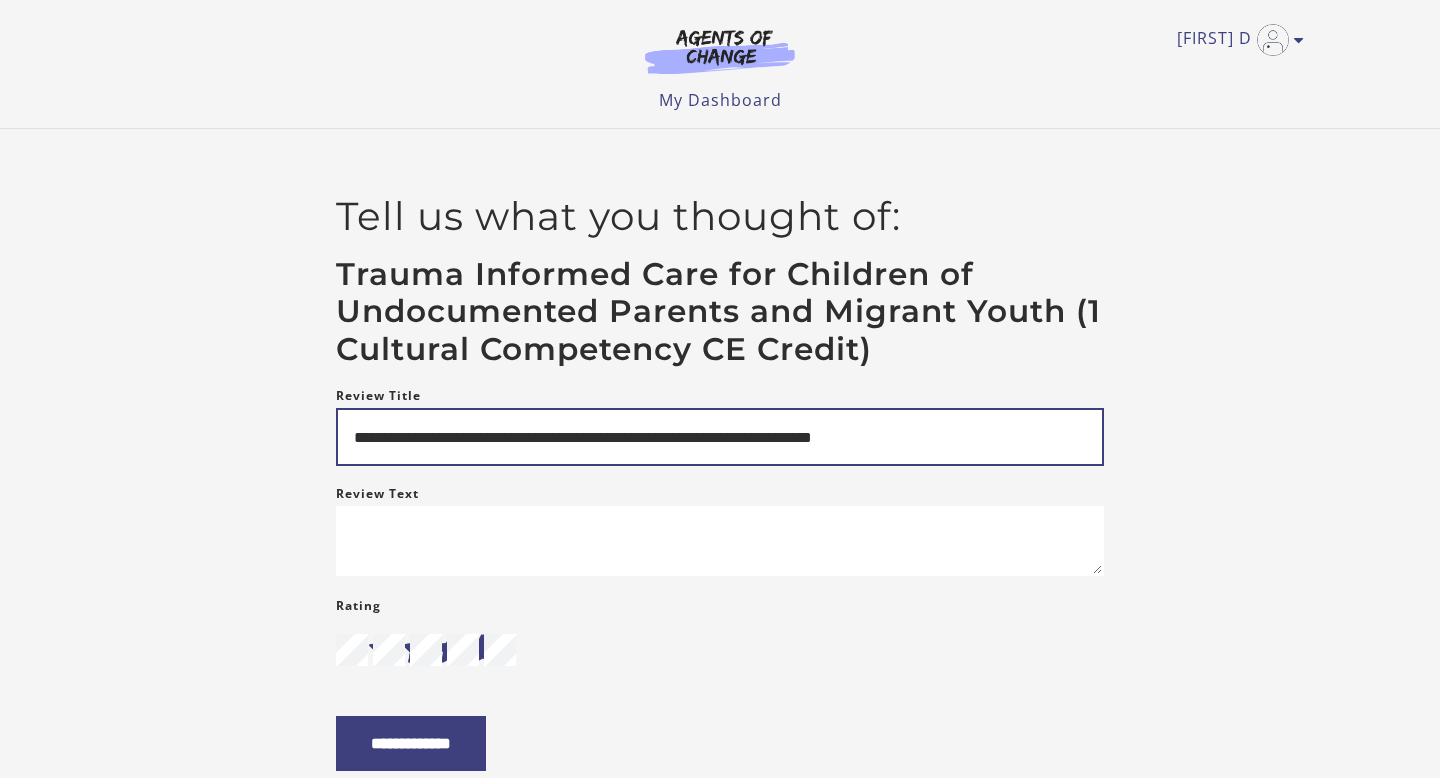 type on "**********" 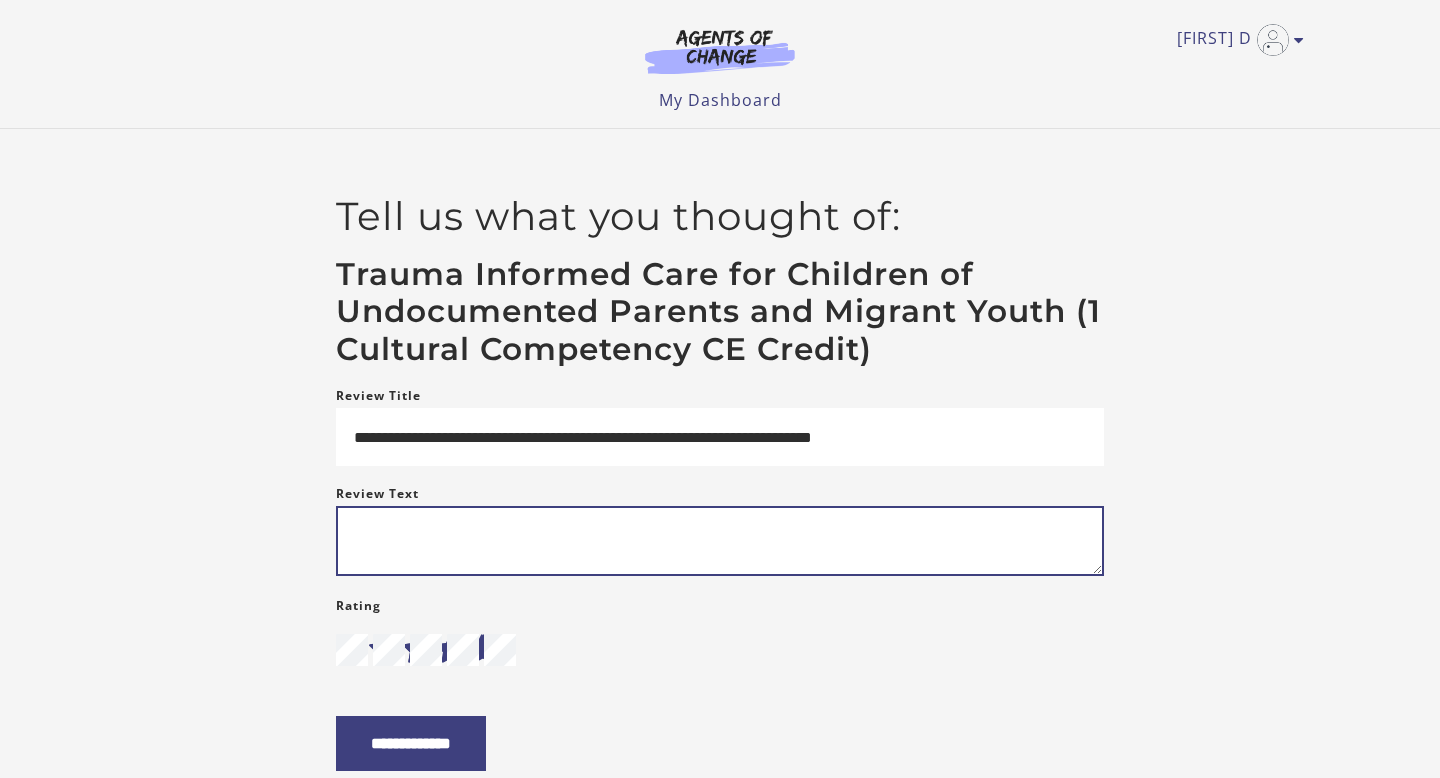 click on "Review Text" at bounding box center (720, 541) 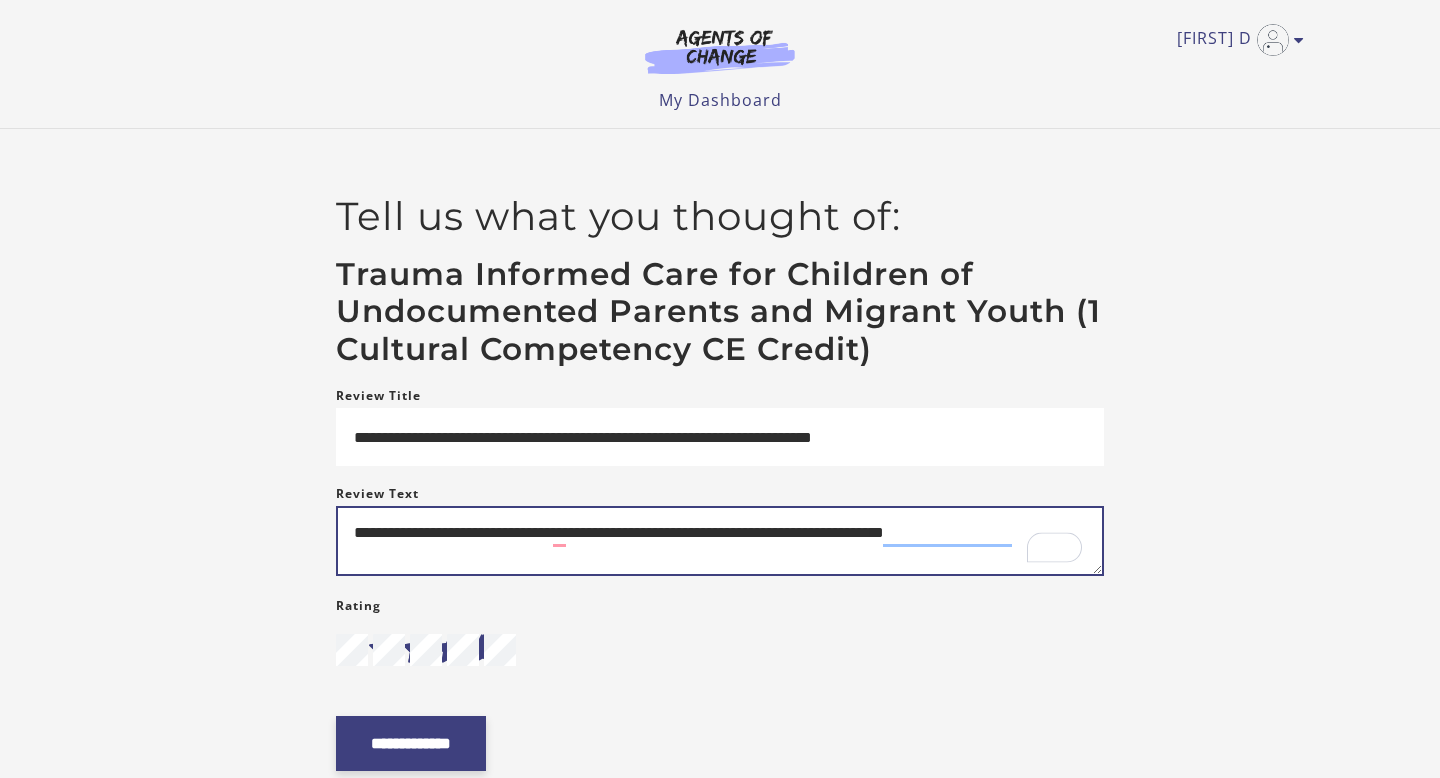 type on "**********" 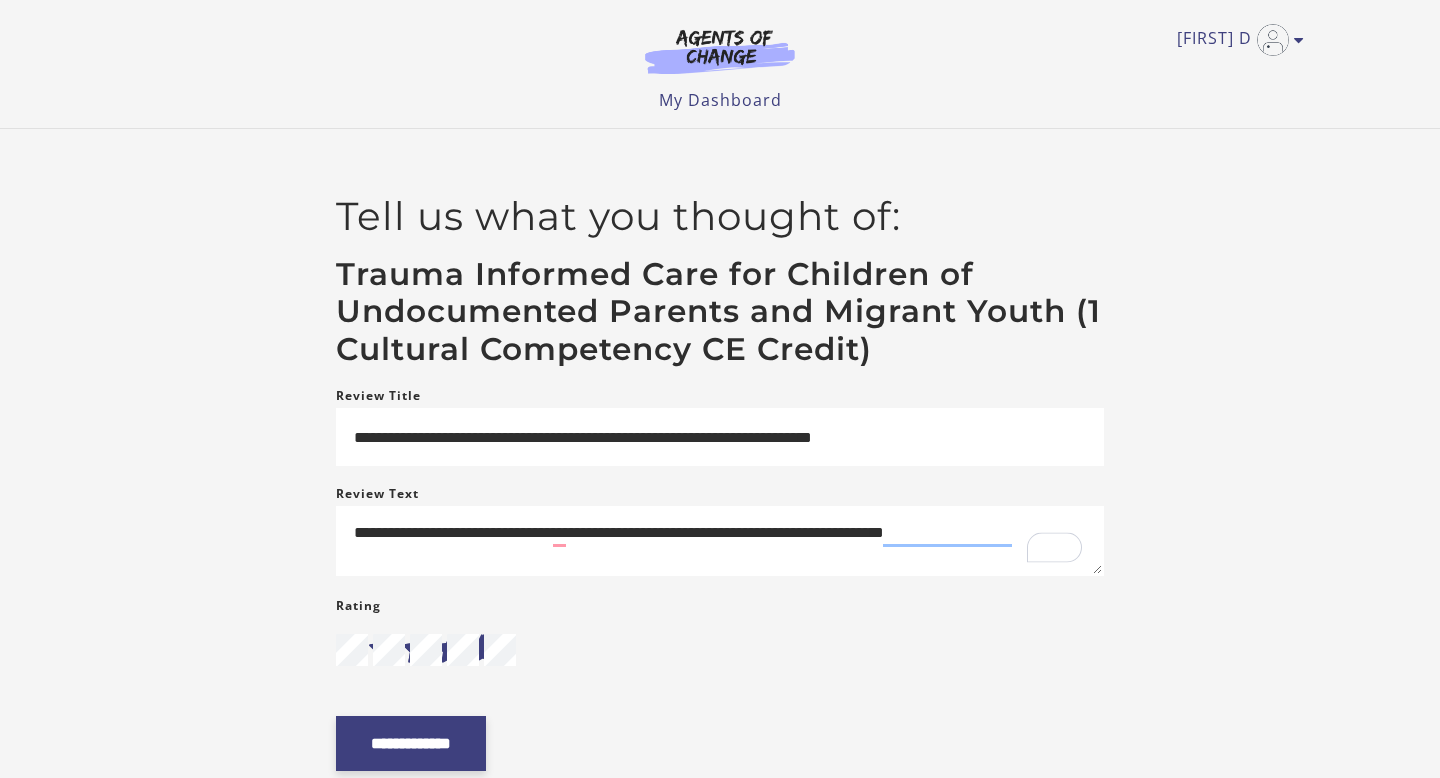 click on "**********" at bounding box center [411, 743] 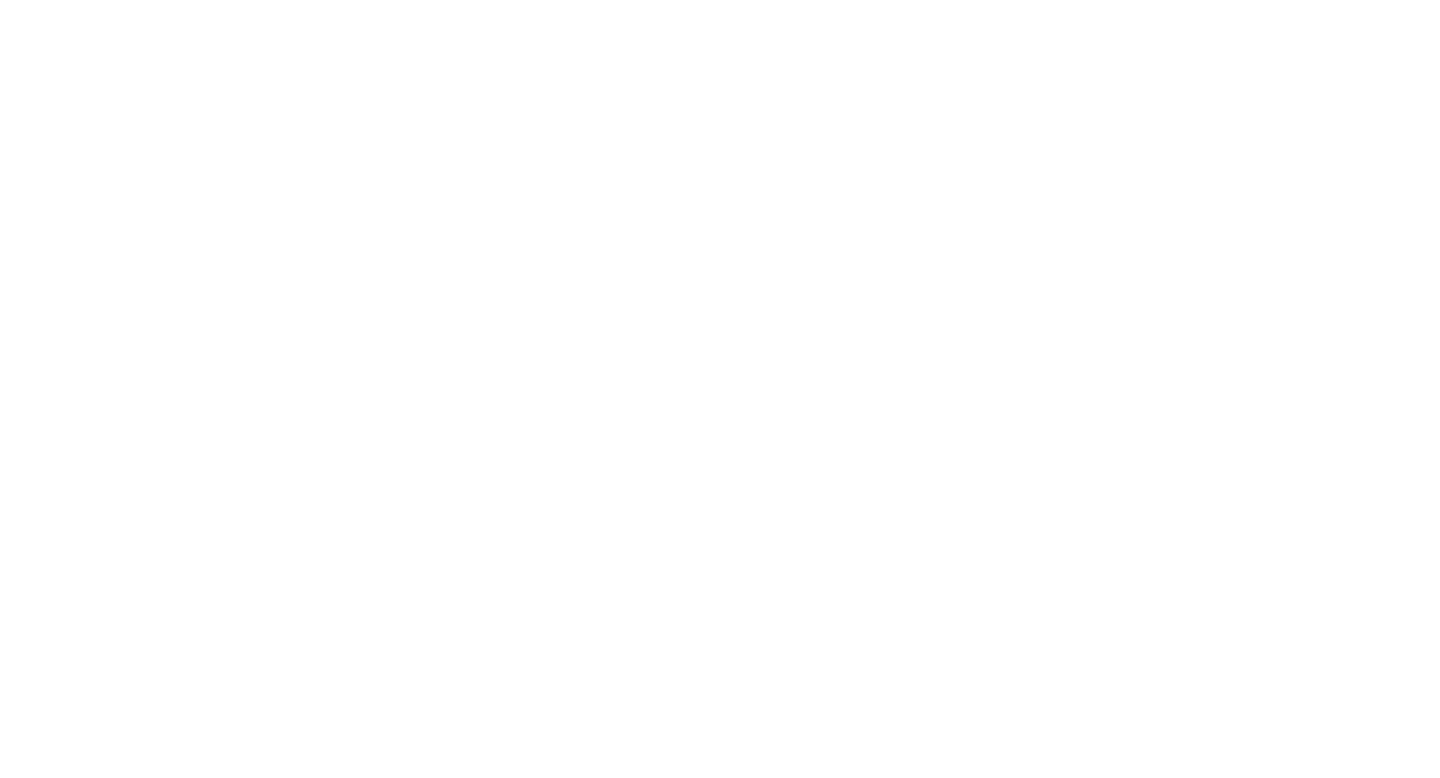 scroll, scrollTop: 0, scrollLeft: 0, axis: both 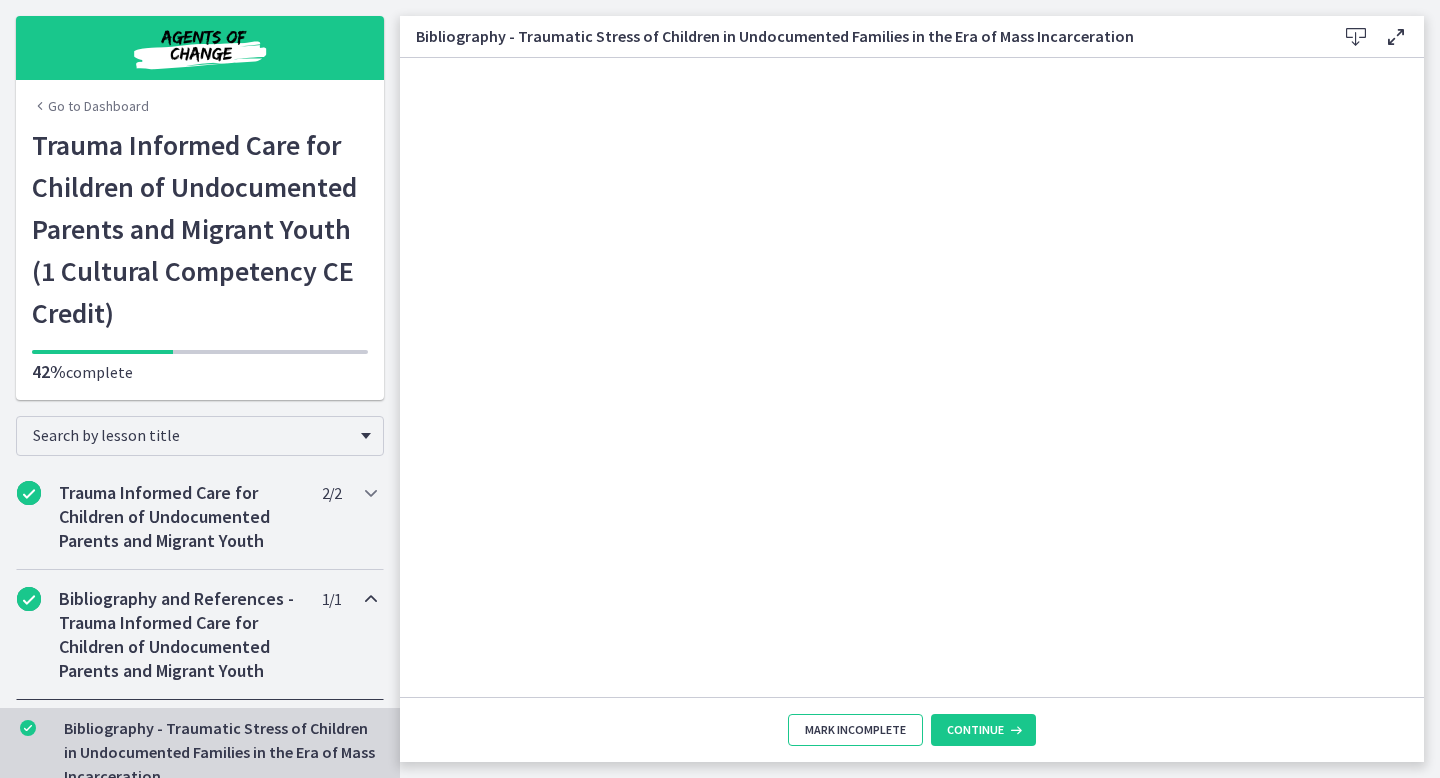 click on "Mark Incomplete" at bounding box center [855, 730] 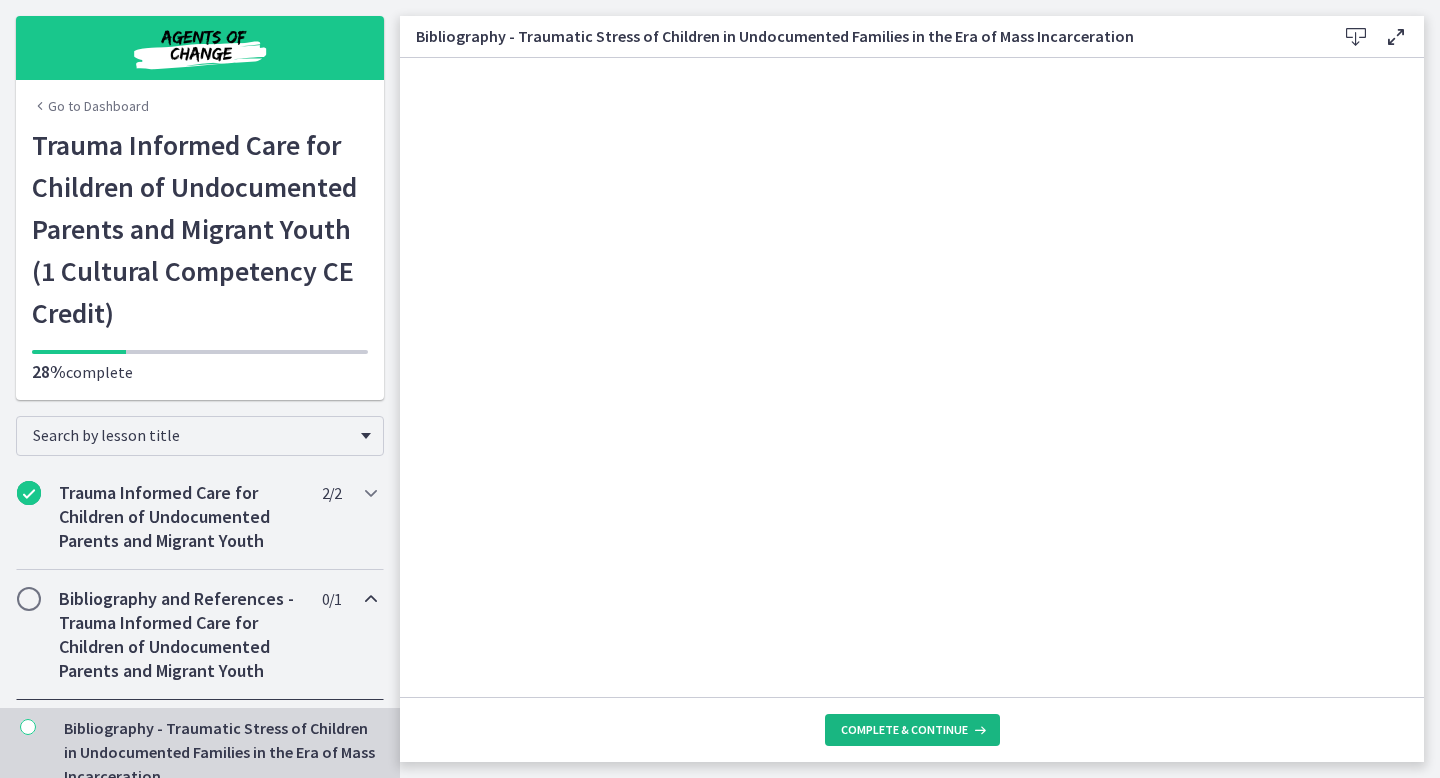 click on "Complete & continue" at bounding box center [904, 730] 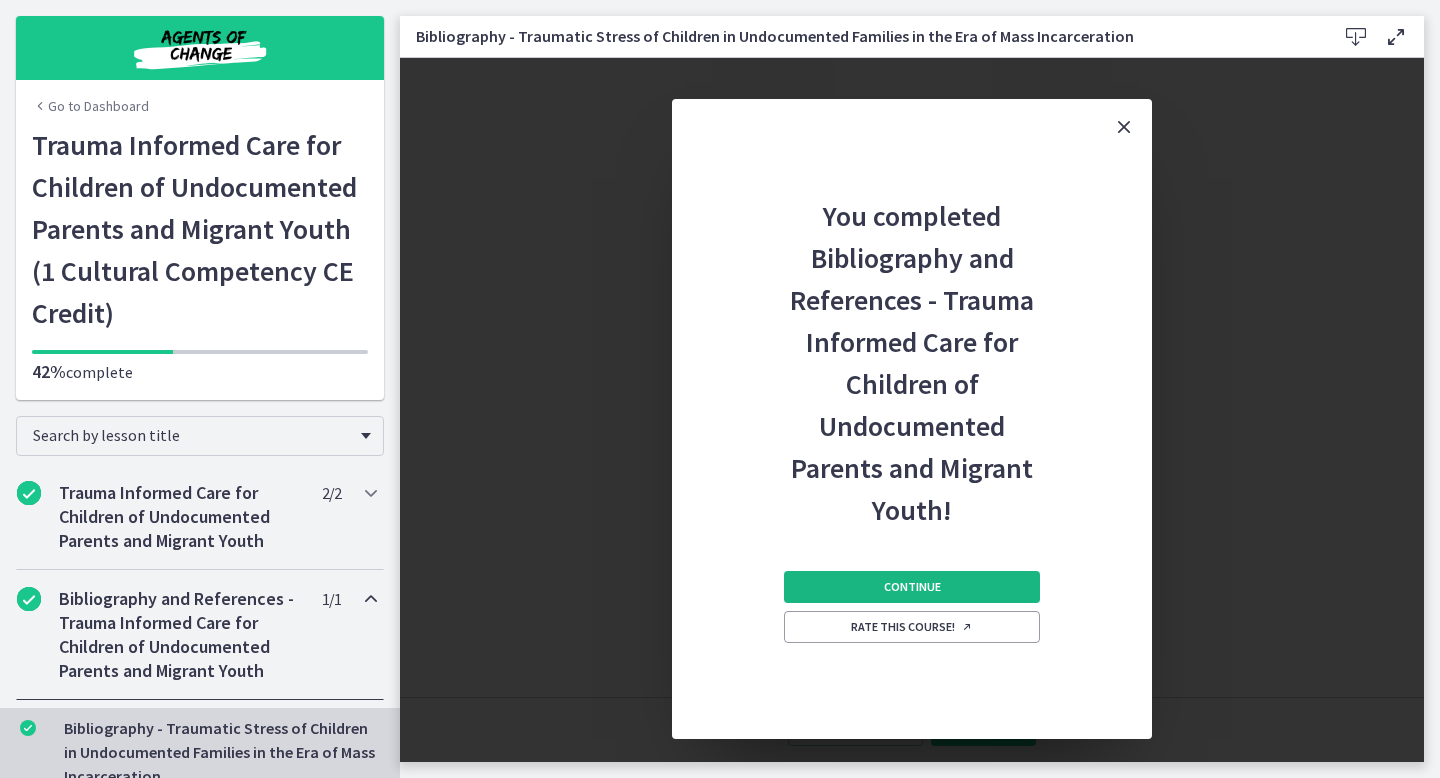 click on "Continue" at bounding box center [912, 587] 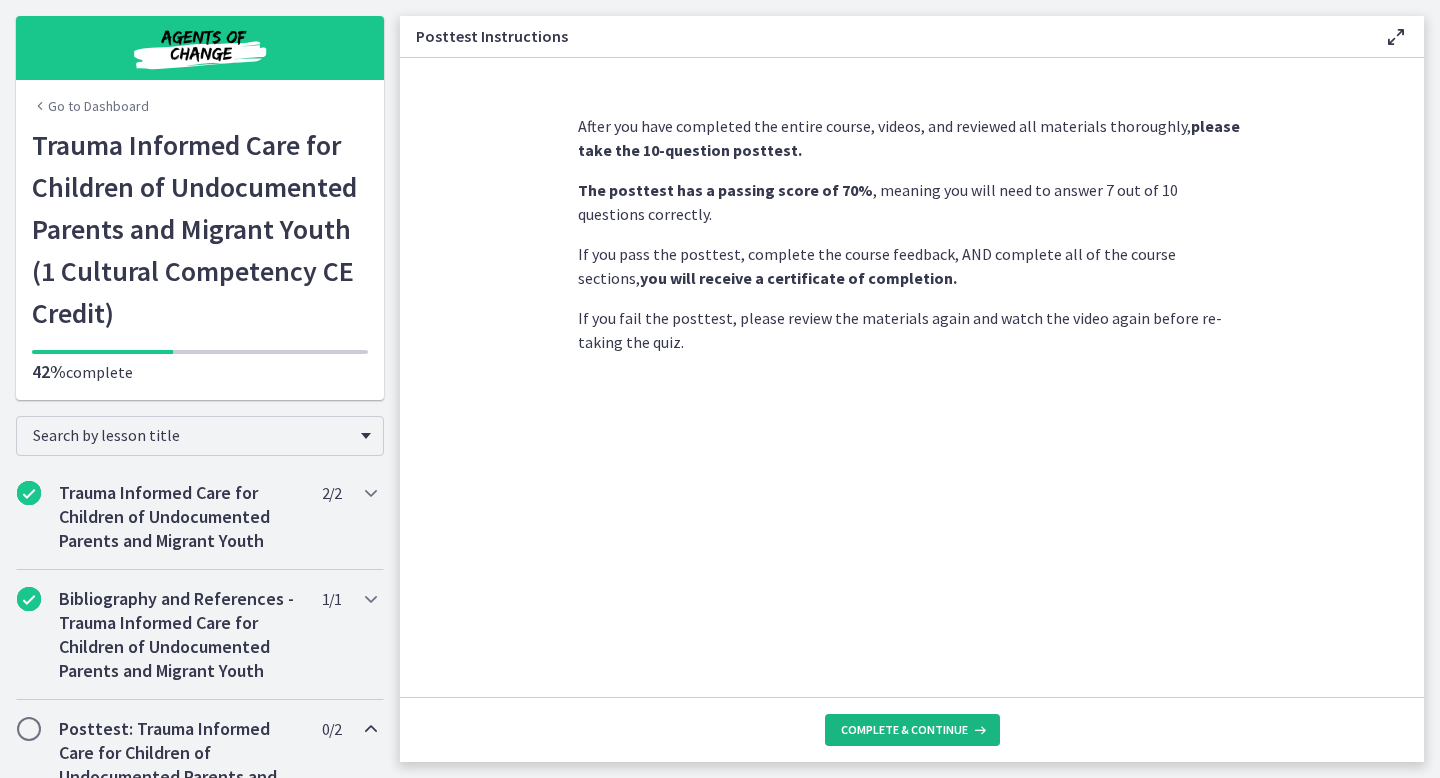 click on "Complete & continue" at bounding box center (904, 730) 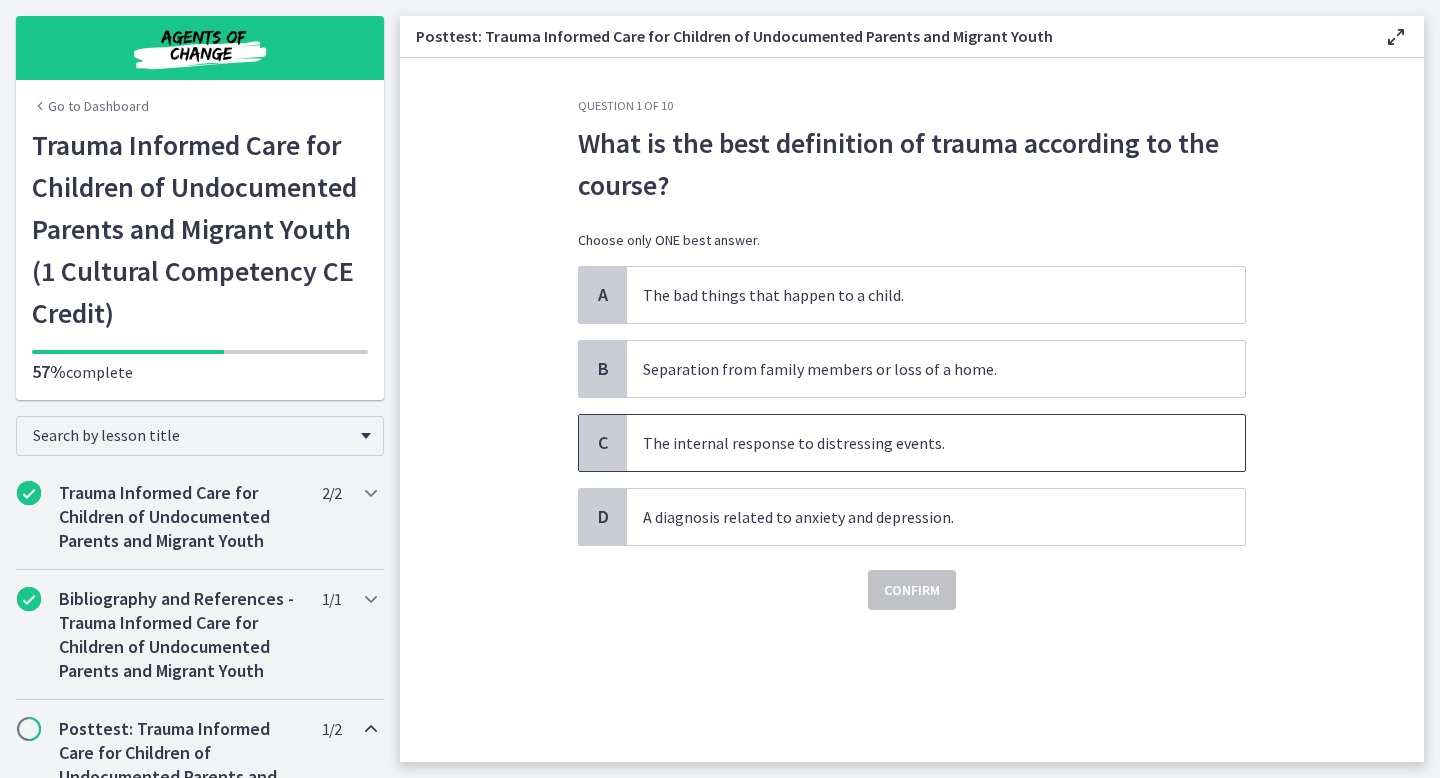 click on "C" at bounding box center (603, 443) 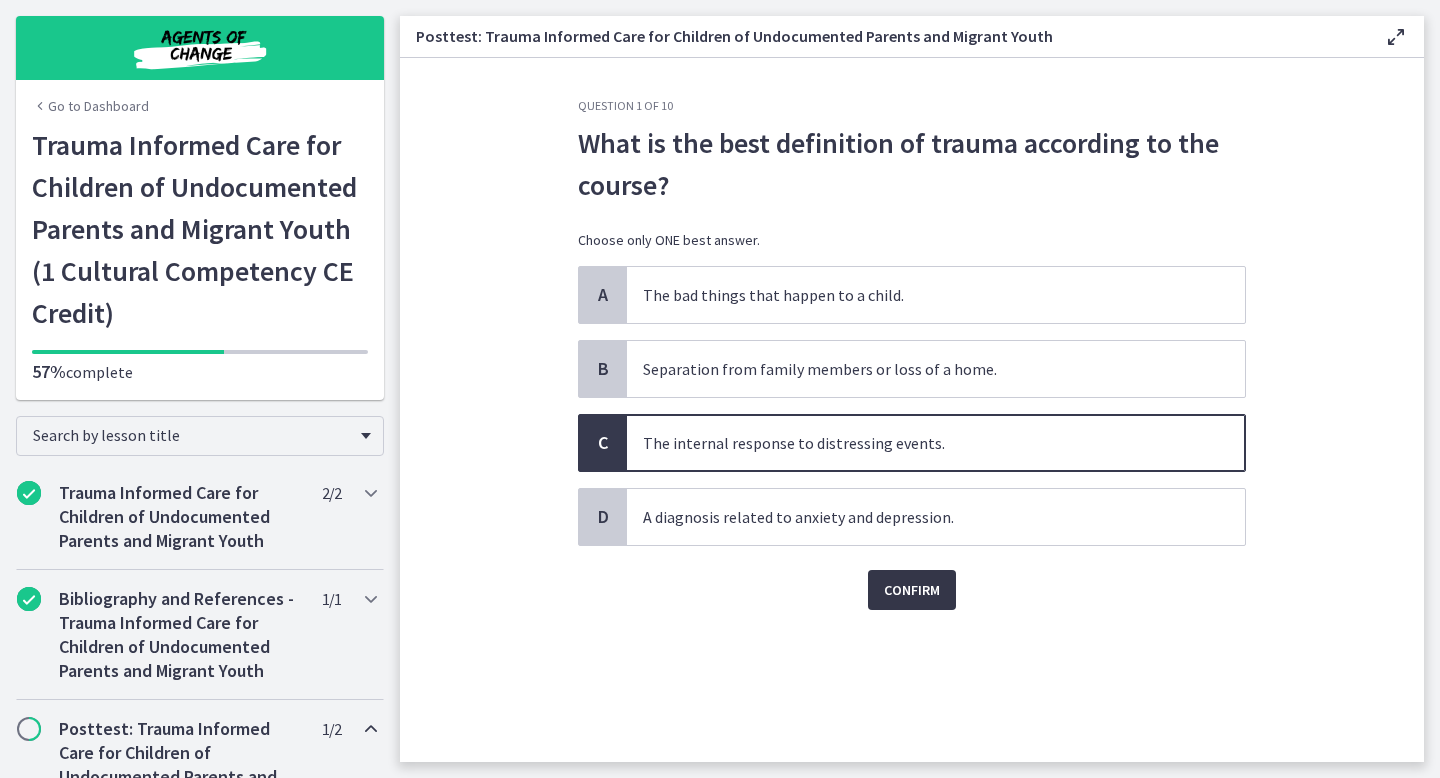 click on "Confirm" at bounding box center (912, 590) 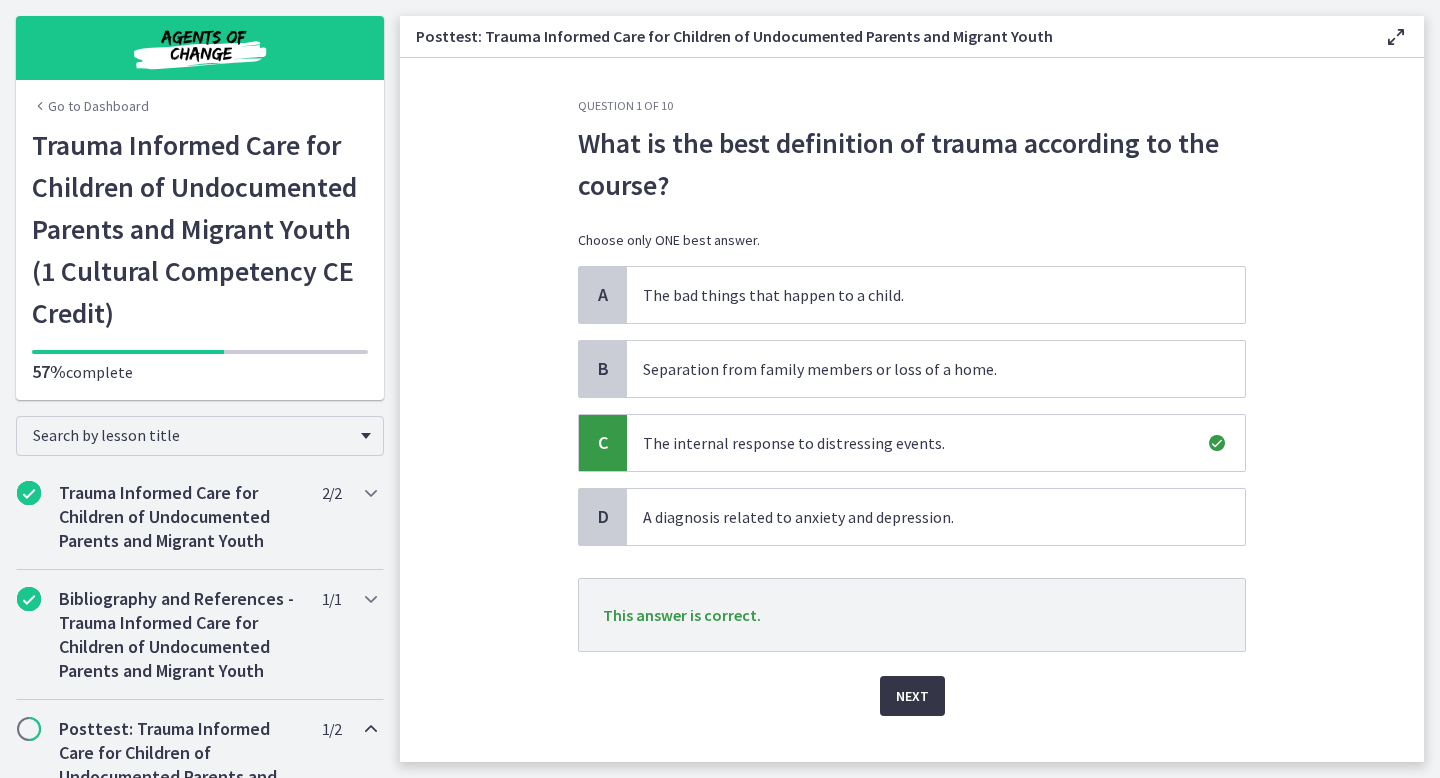 click on "Next" at bounding box center [912, 696] 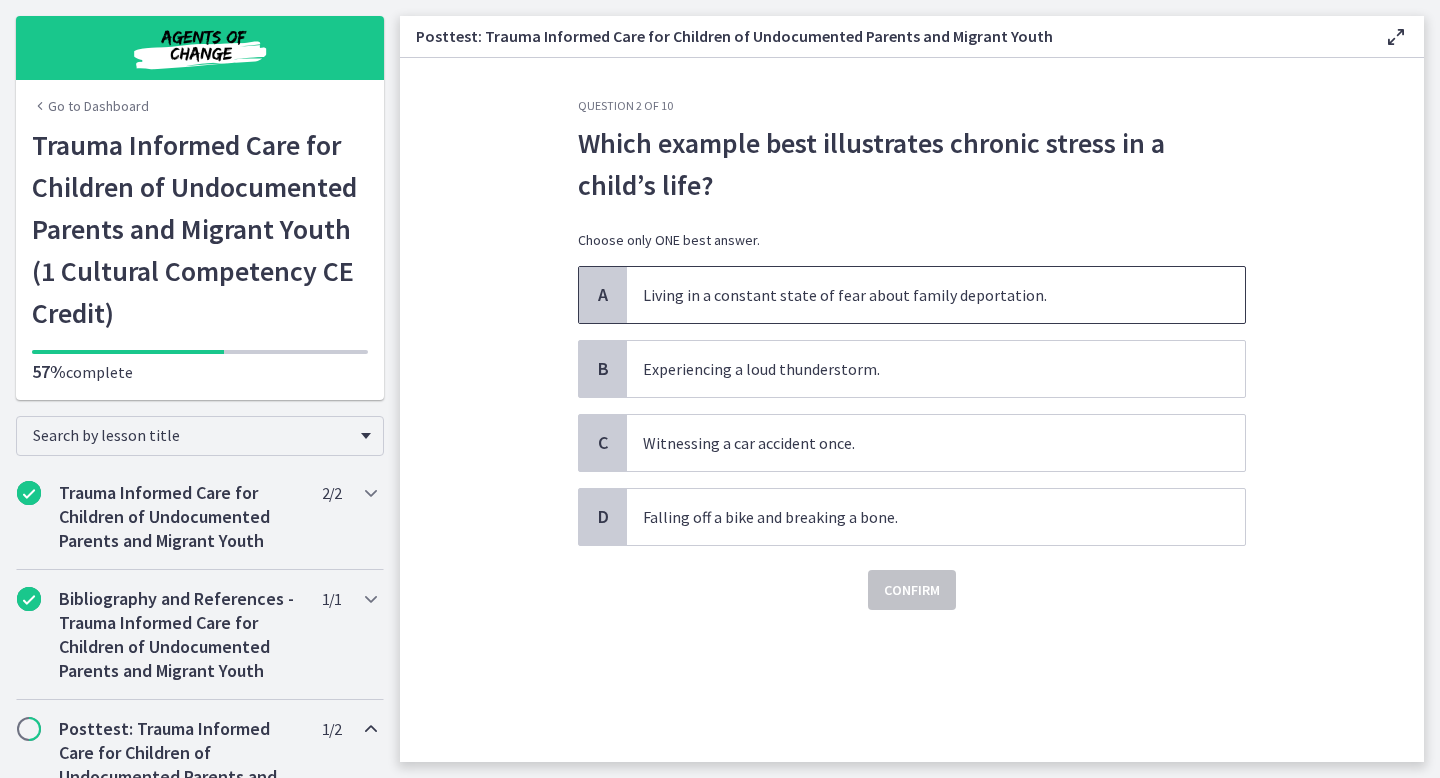 click on "Living in a constant state of fear about family deportation." at bounding box center (936, 295) 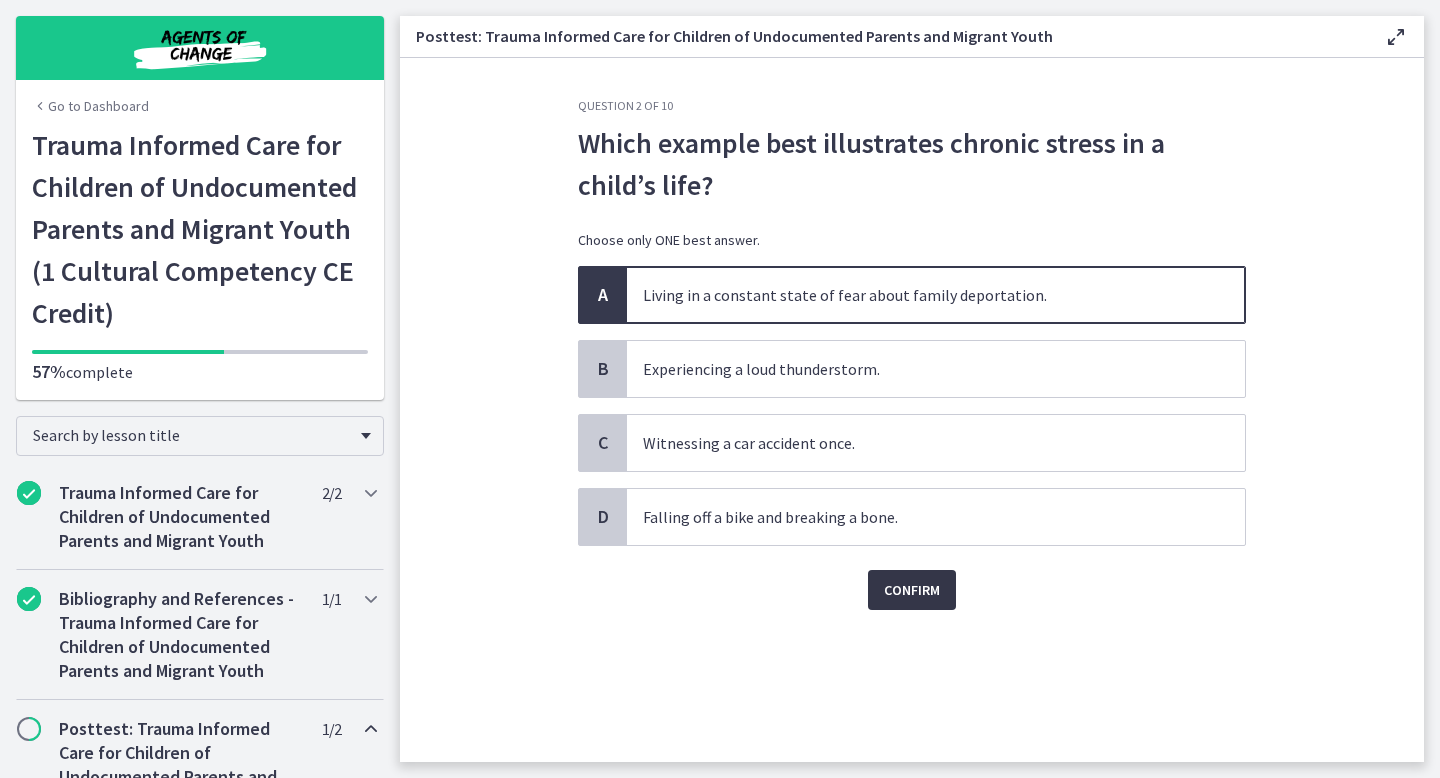 click on "Confirm" at bounding box center [912, 590] 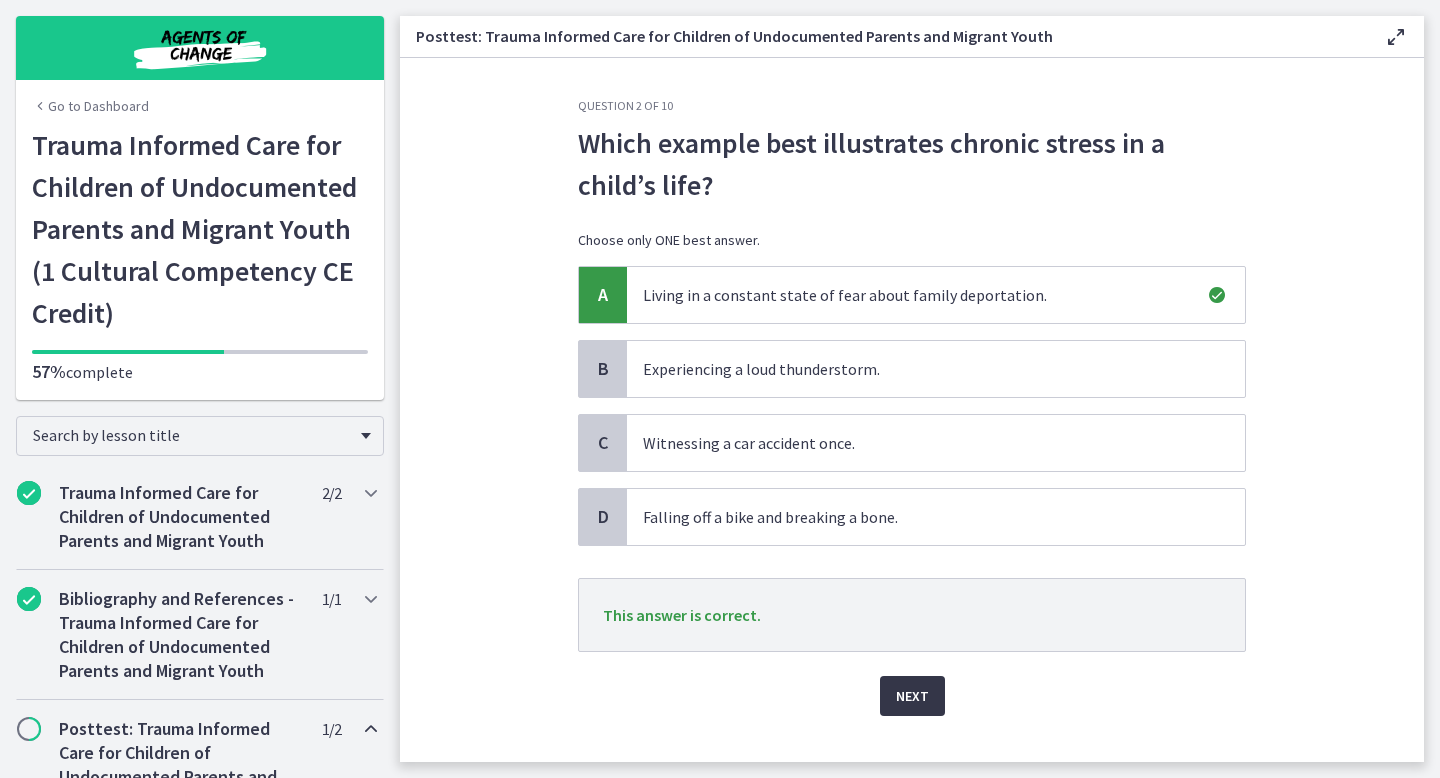 click on "Next" at bounding box center [912, 696] 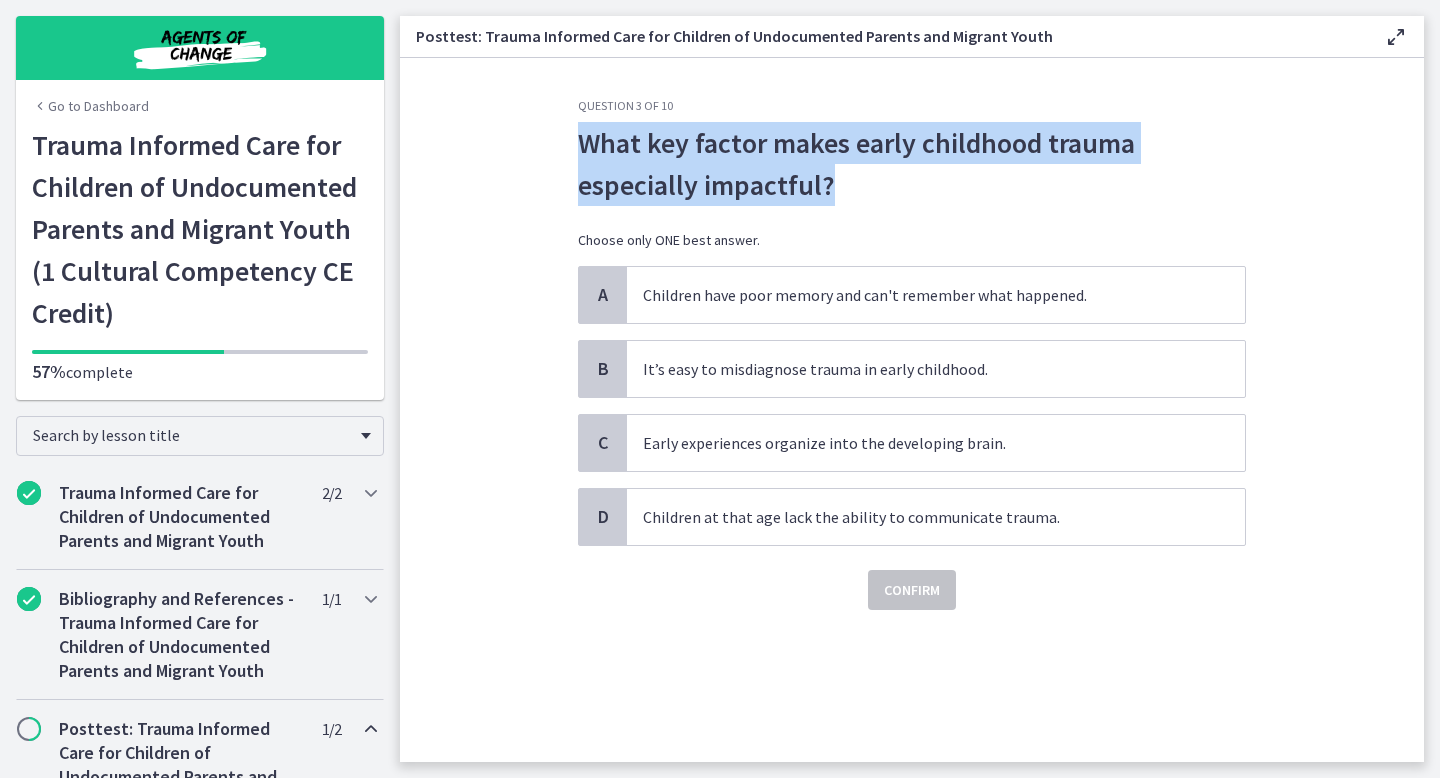 drag, startPoint x: 844, startPoint y: 201, endPoint x: 560, endPoint y: 155, distance: 287.70123 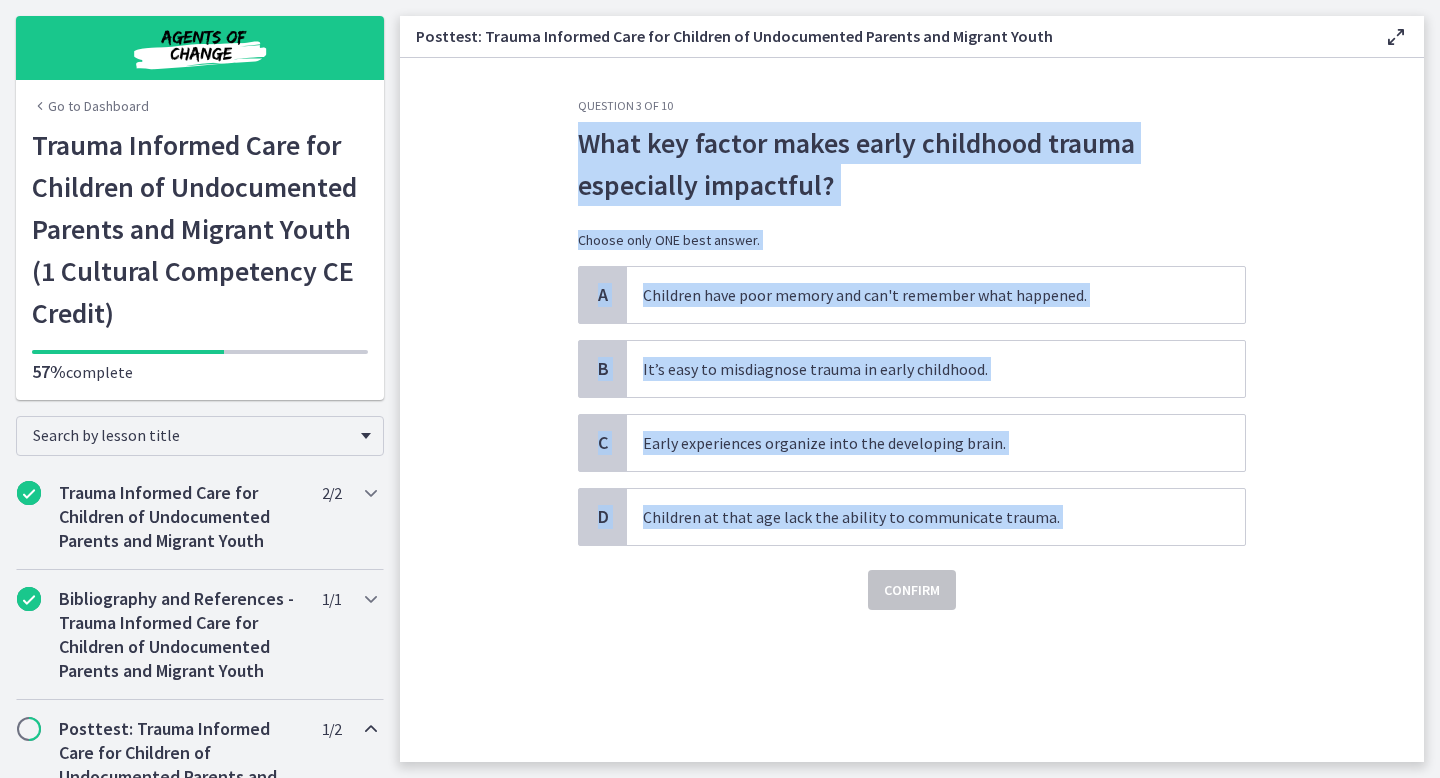 drag, startPoint x: 574, startPoint y: 129, endPoint x: 825, endPoint y: 546, distance: 486.71347 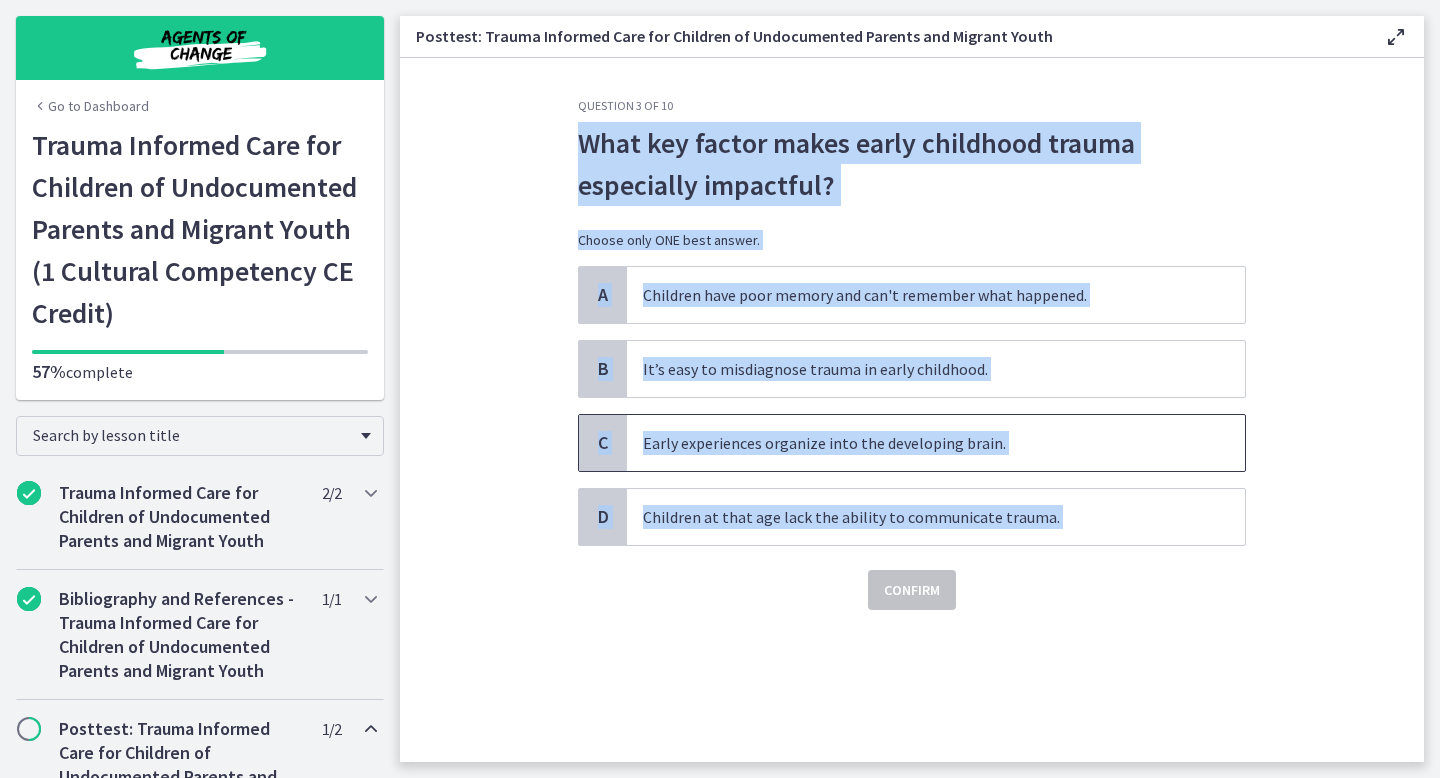 click on "C" at bounding box center [603, 443] 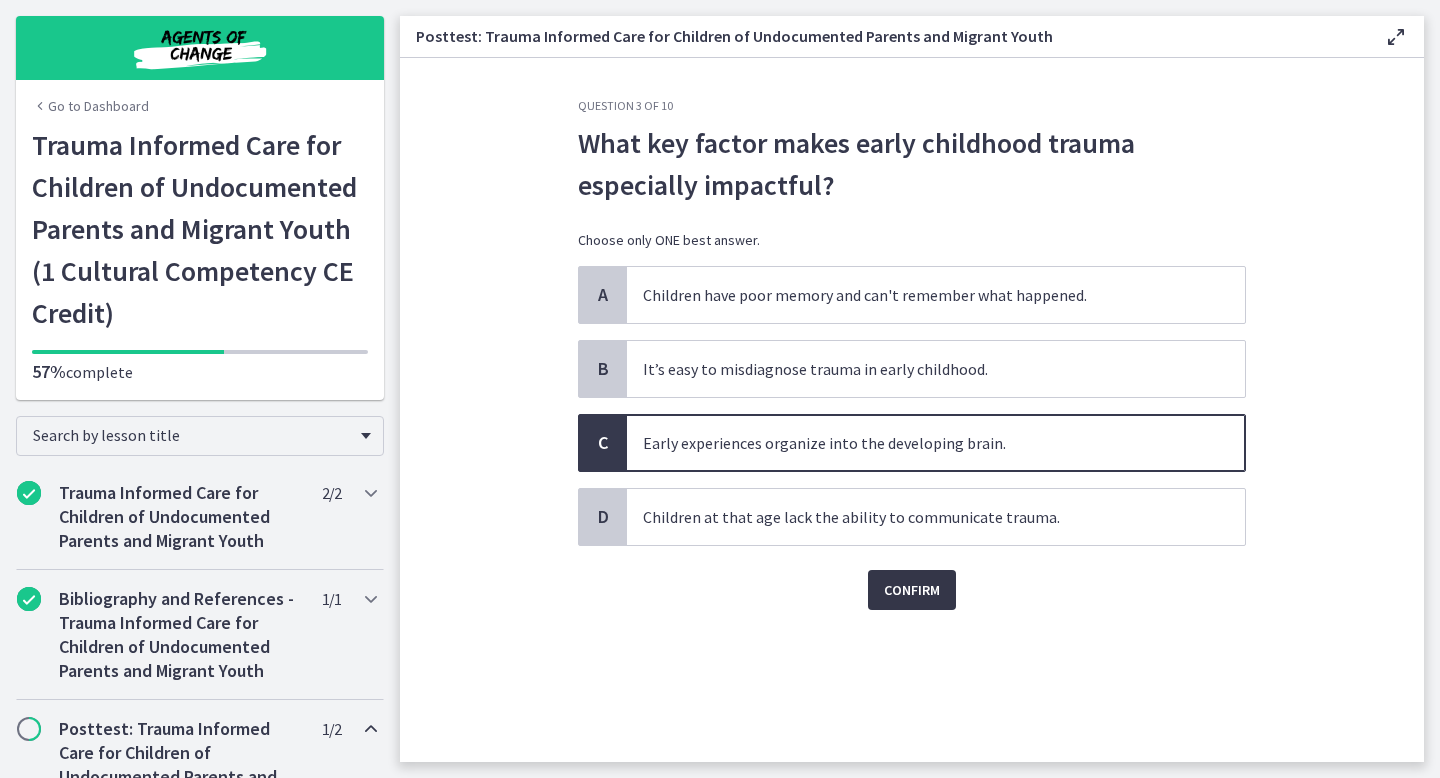 click on "Confirm" at bounding box center [912, 590] 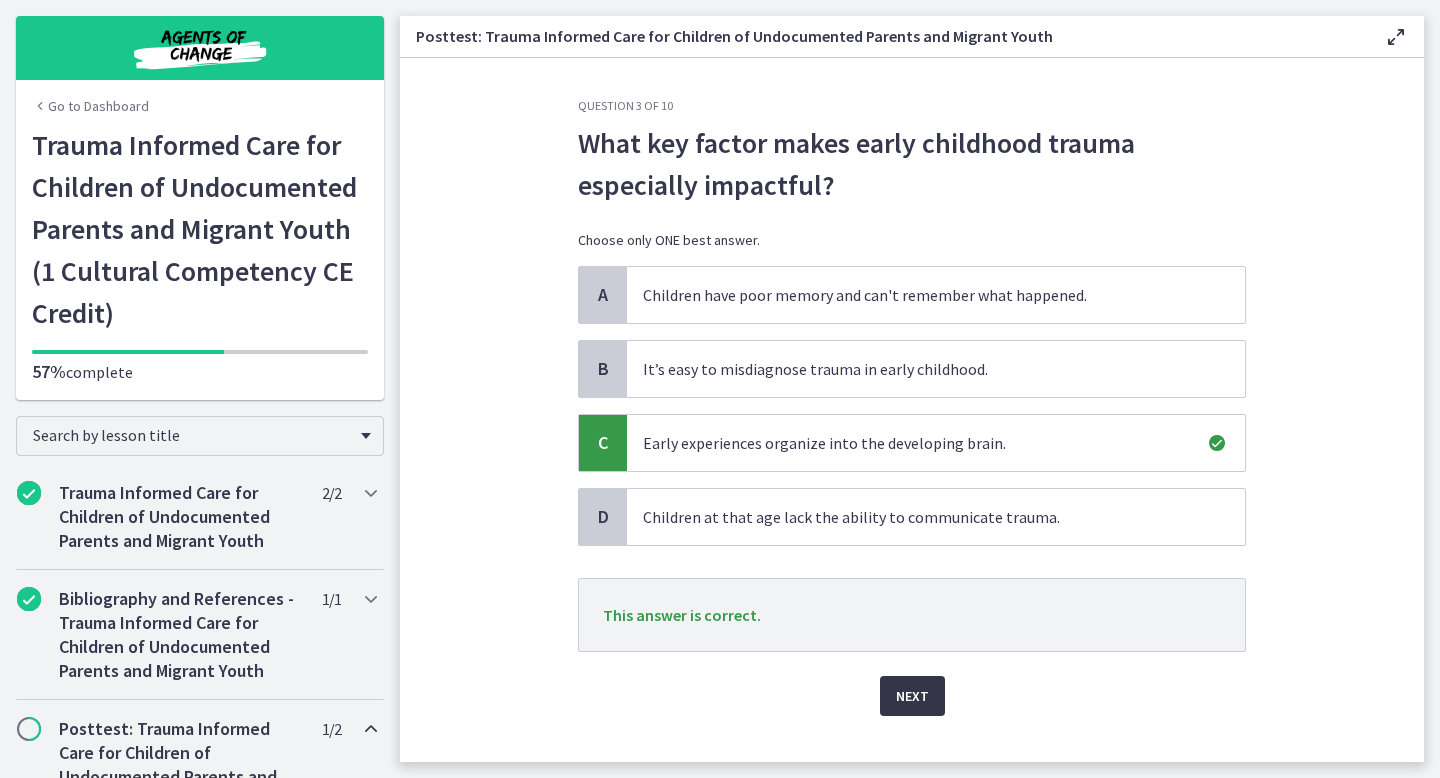 click on "Next" at bounding box center [912, 696] 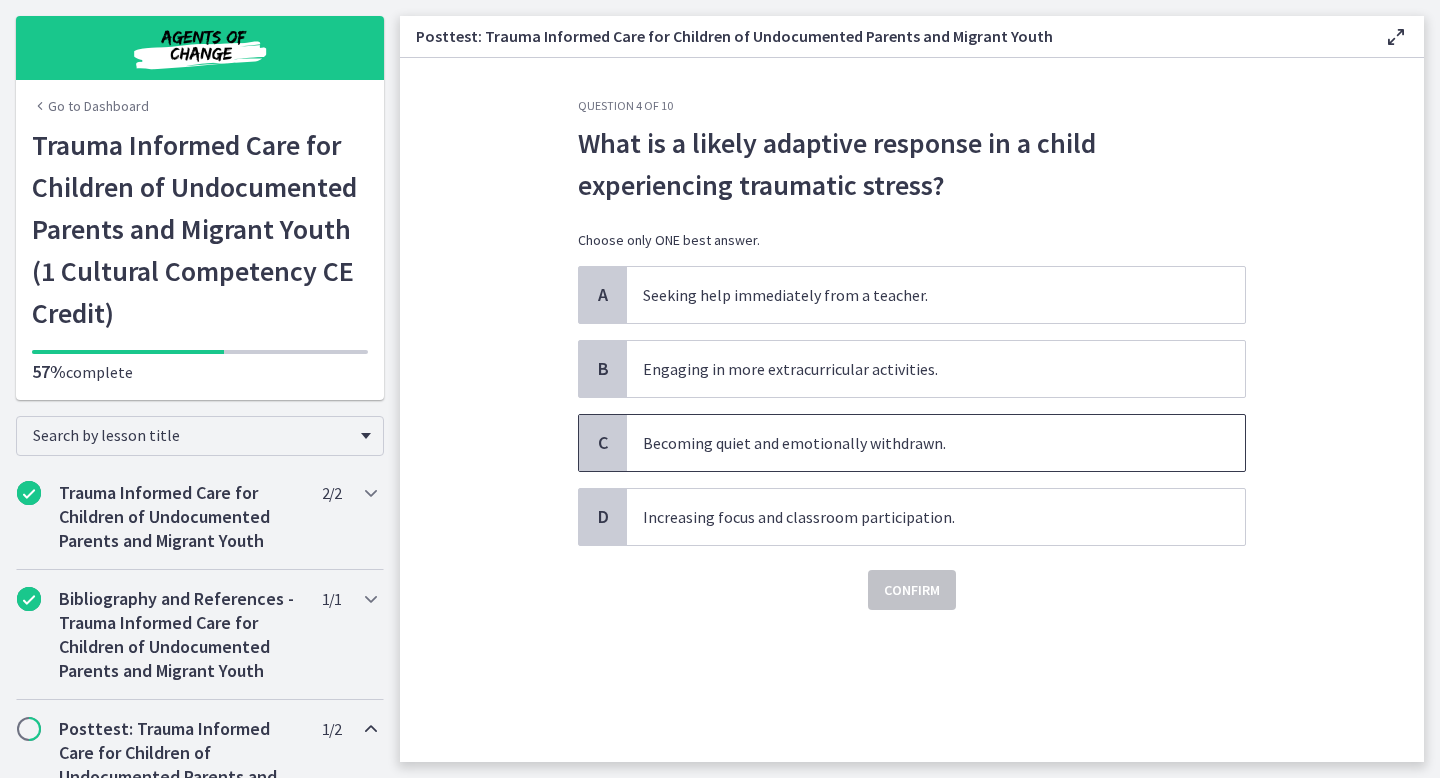 click on "C" at bounding box center [603, 443] 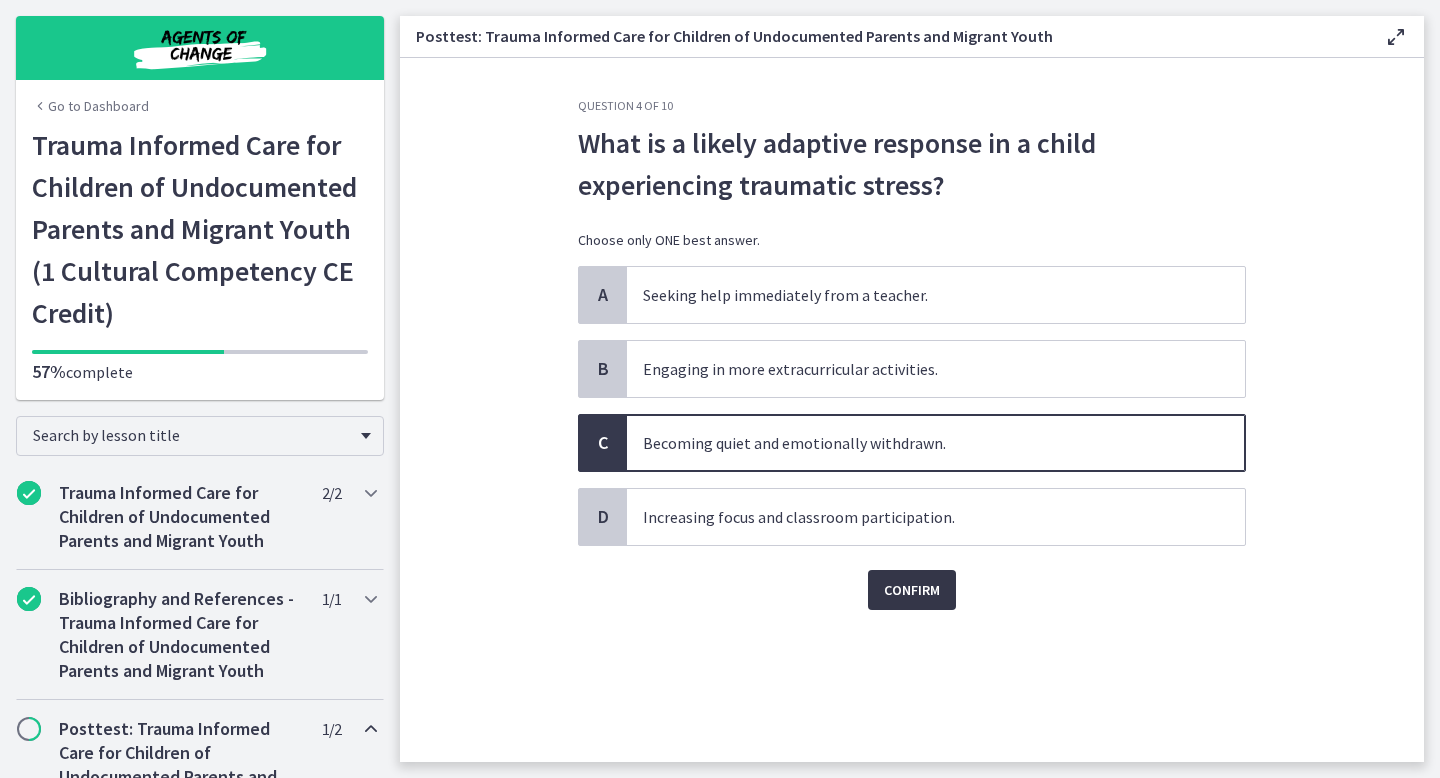 click on "Confirm" at bounding box center [912, 590] 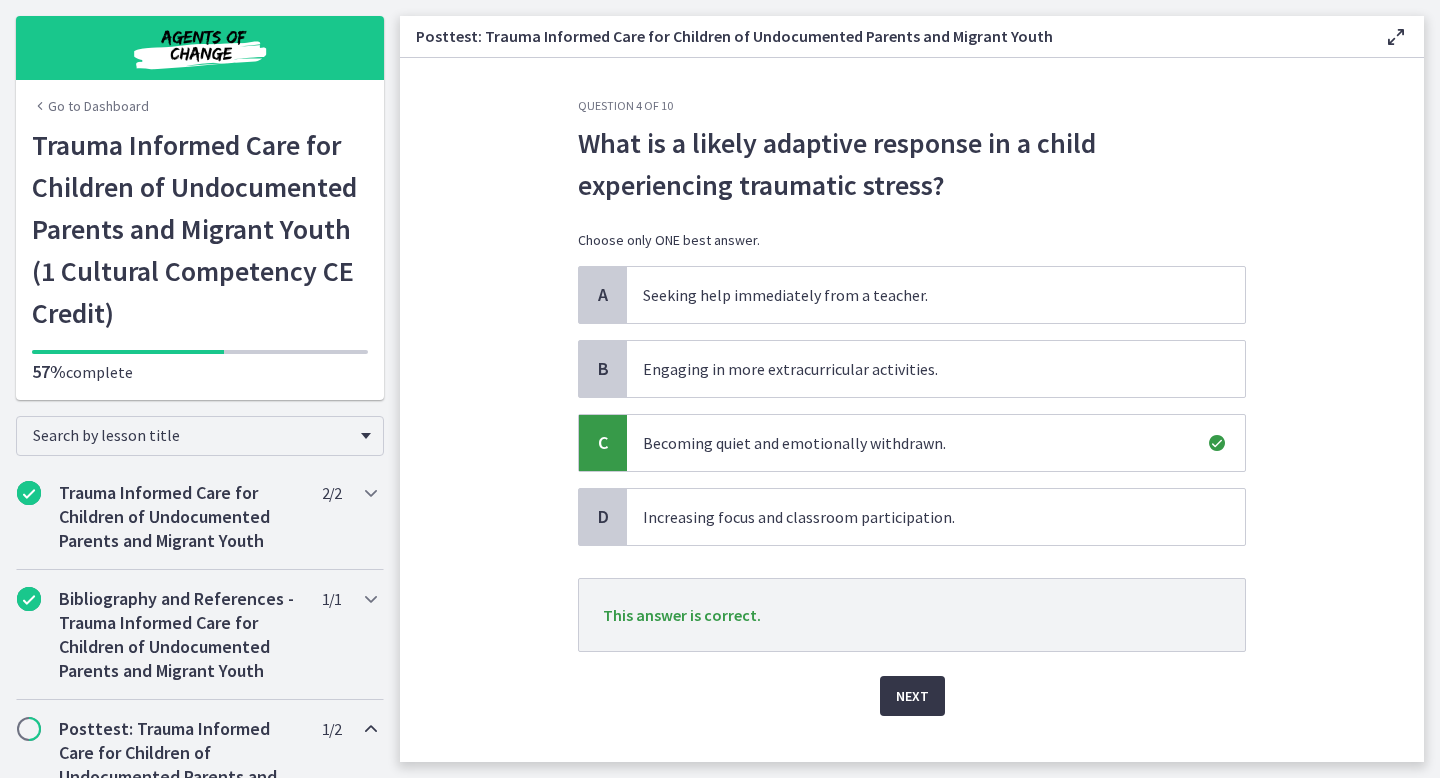 click on "Next" at bounding box center [912, 696] 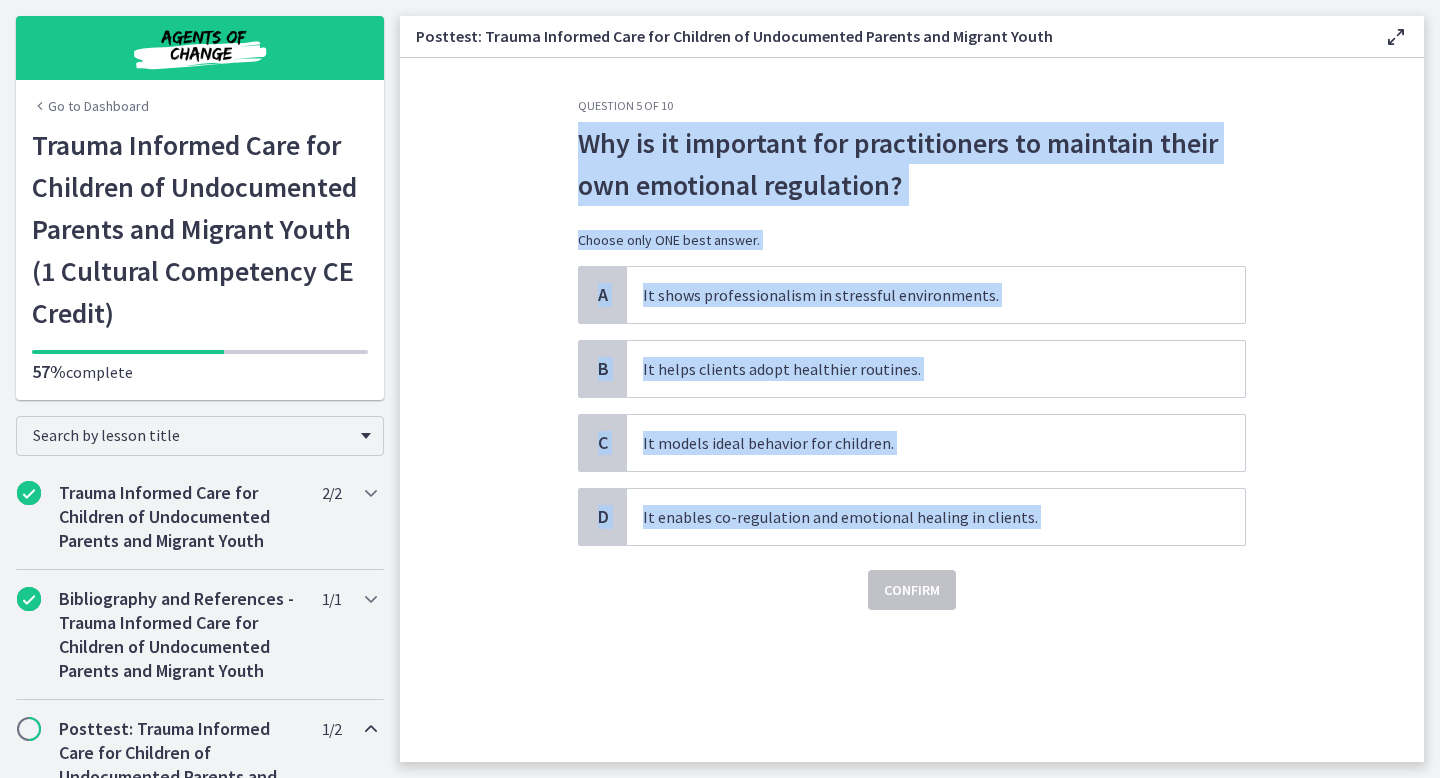 drag, startPoint x: 576, startPoint y: 138, endPoint x: 853, endPoint y: 577, distance: 519.08575 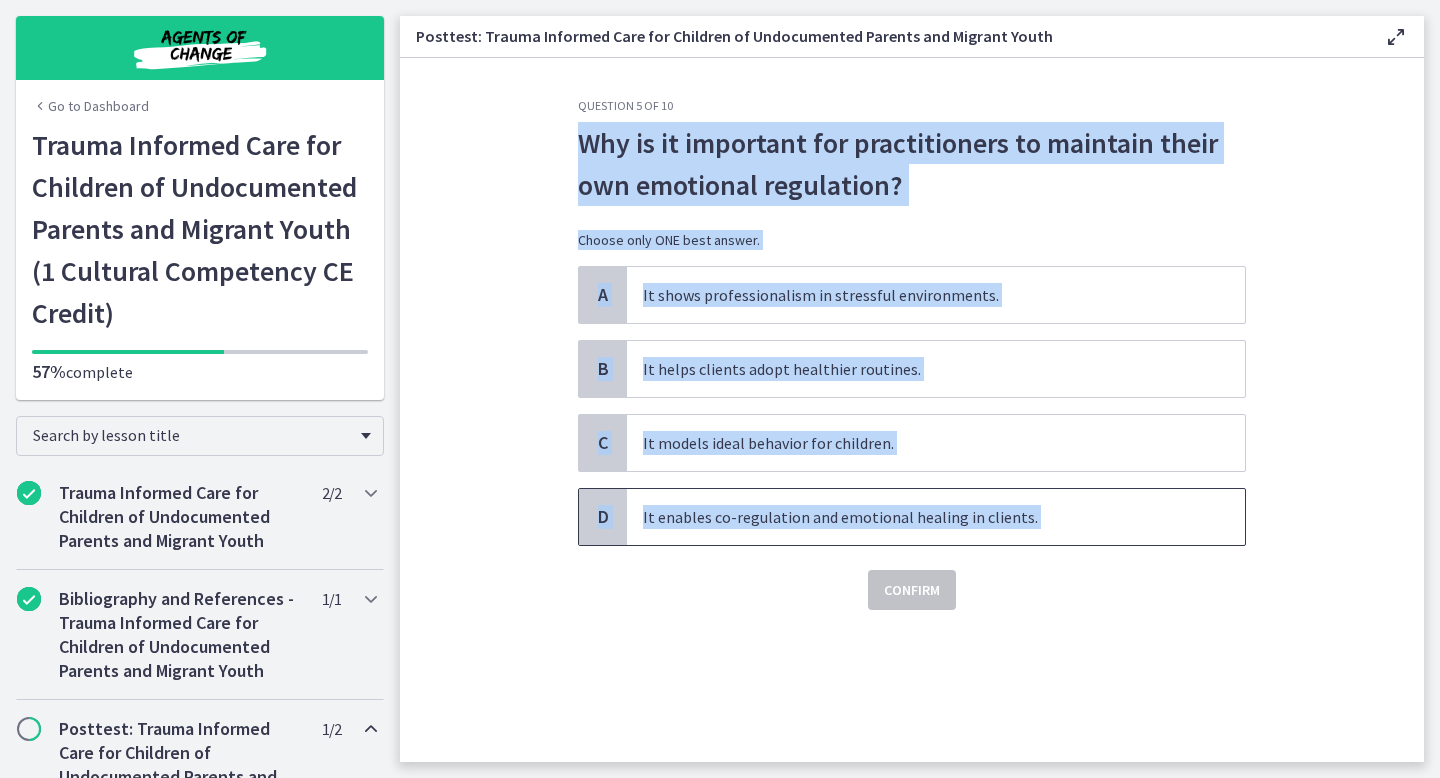 click on "It enables co-regulation and emotional healing in clients." at bounding box center [936, 517] 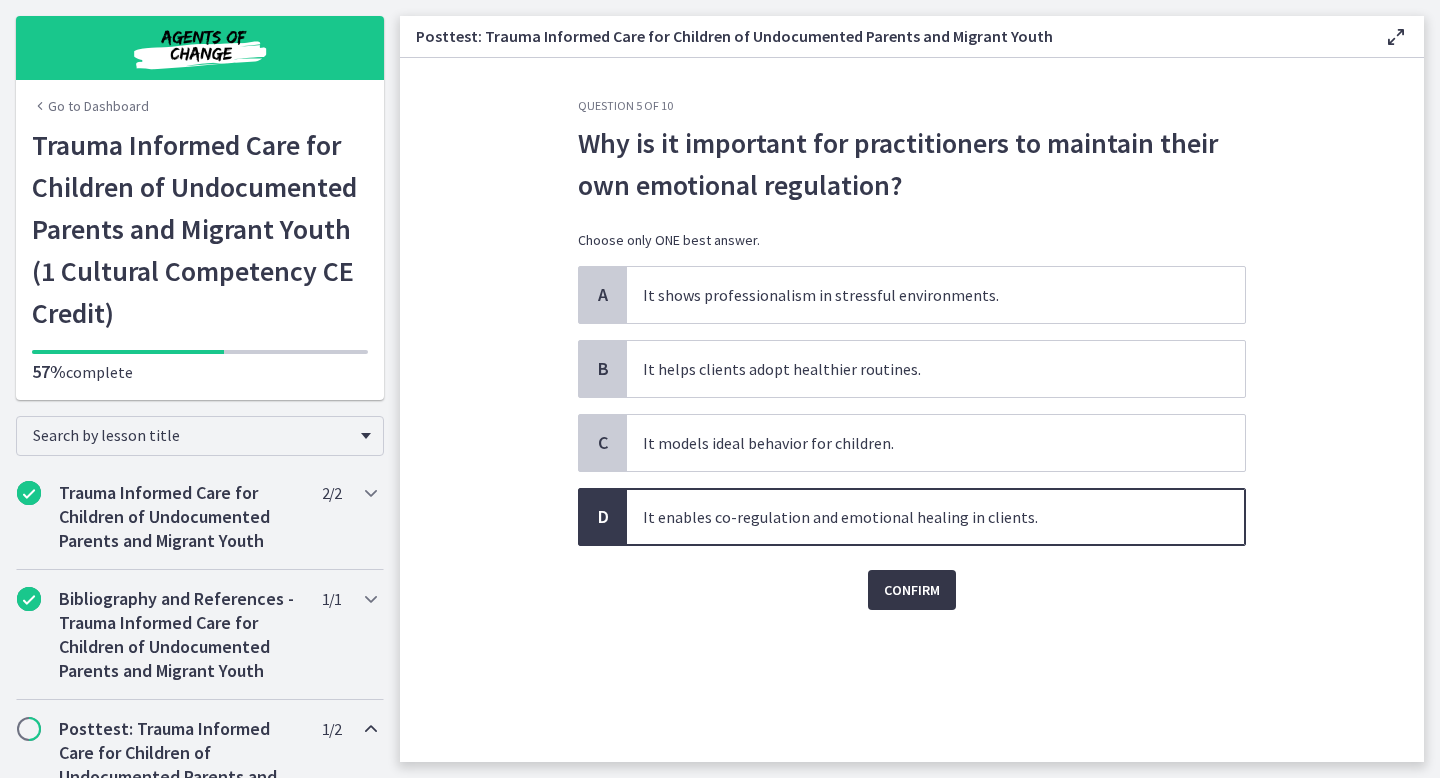 click on "Confirm" at bounding box center [912, 590] 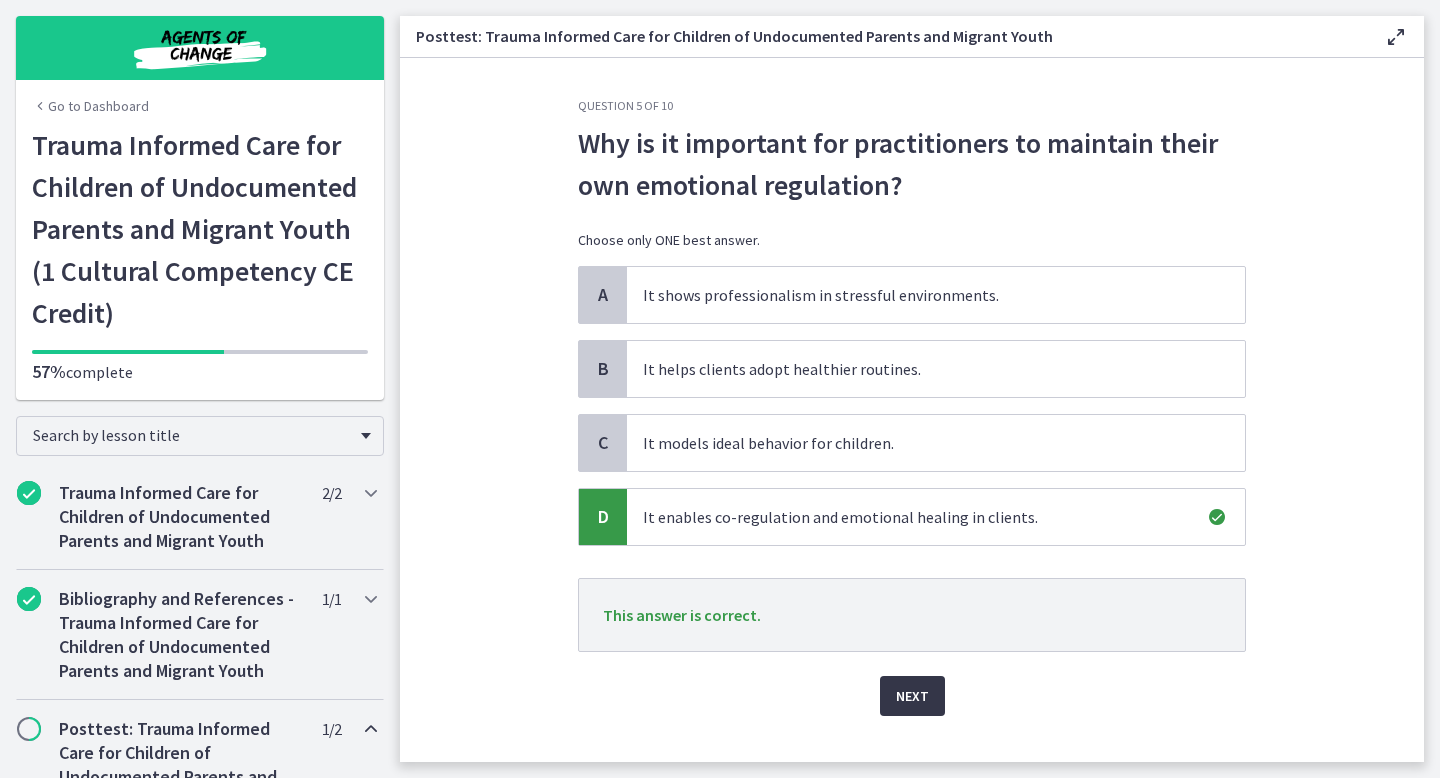 click on "Next" at bounding box center (912, 696) 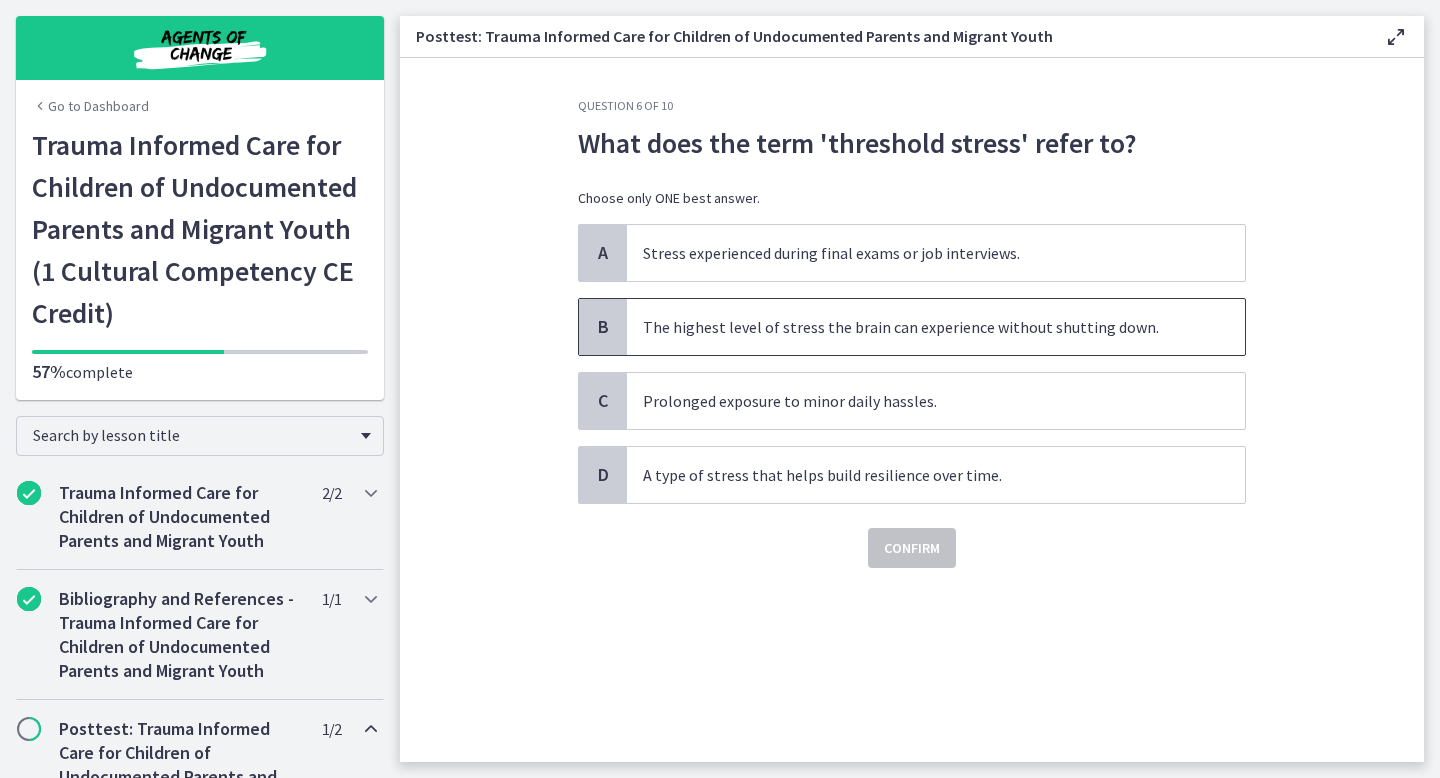 click on "B" at bounding box center [603, 327] 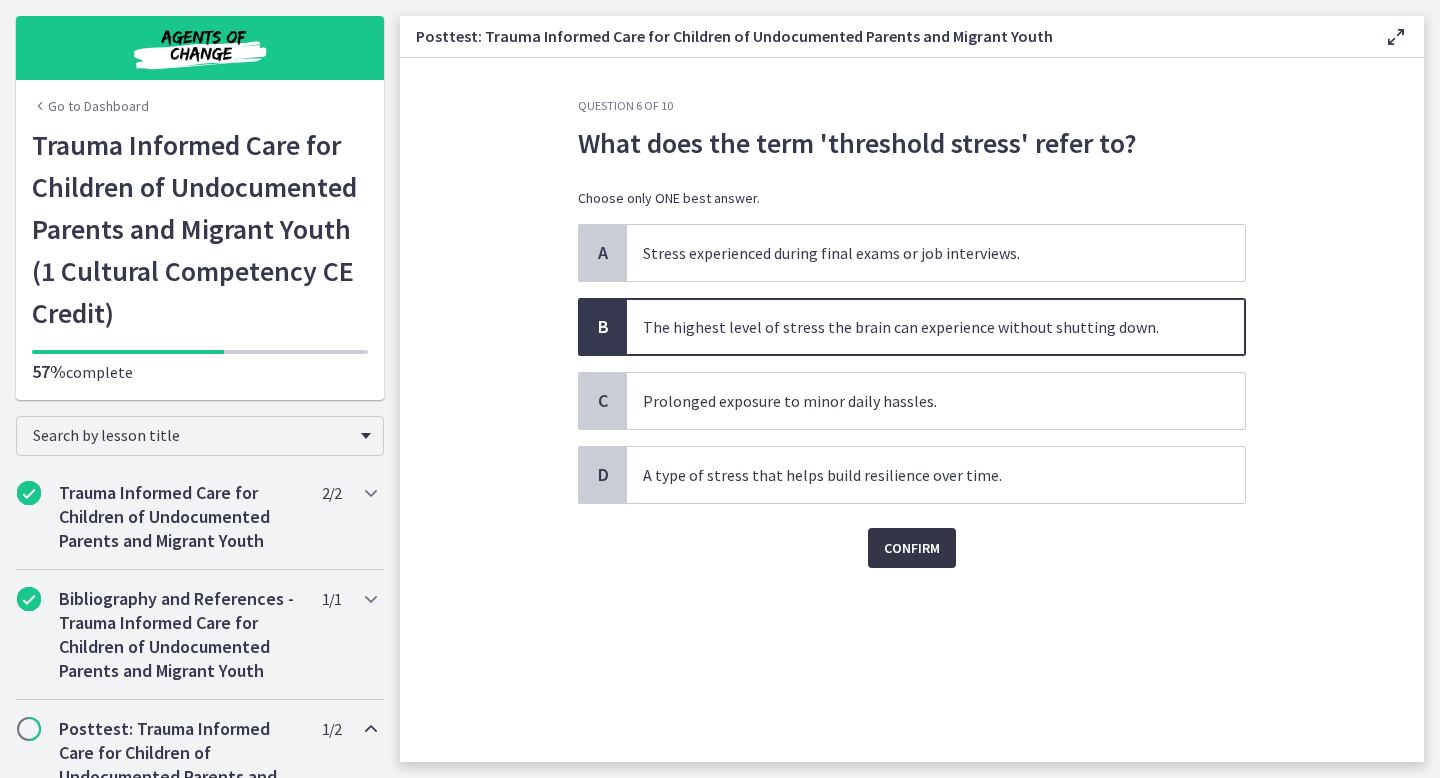 click on "Confirm" at bounding box center (912, 548) 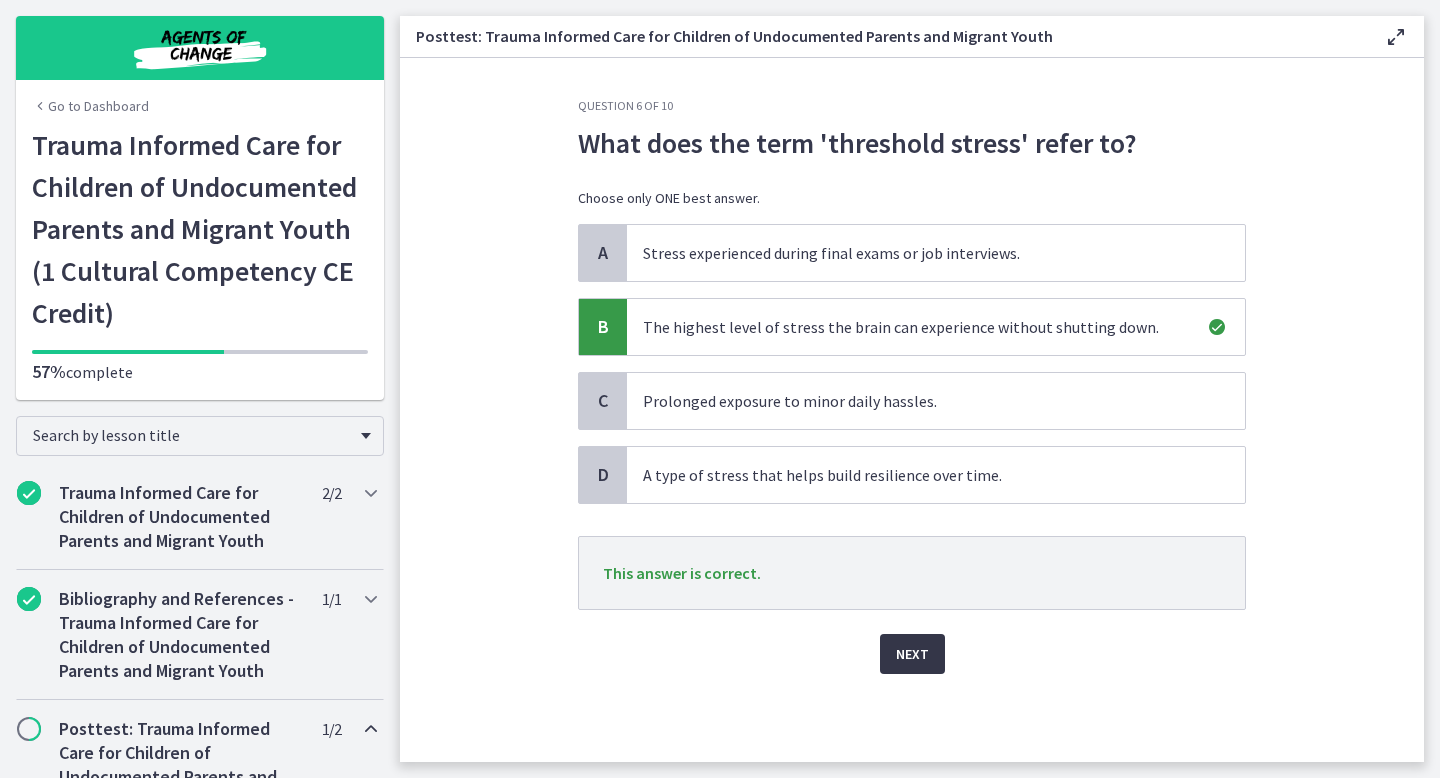 click on "Next" at bounding box center [912, 654] 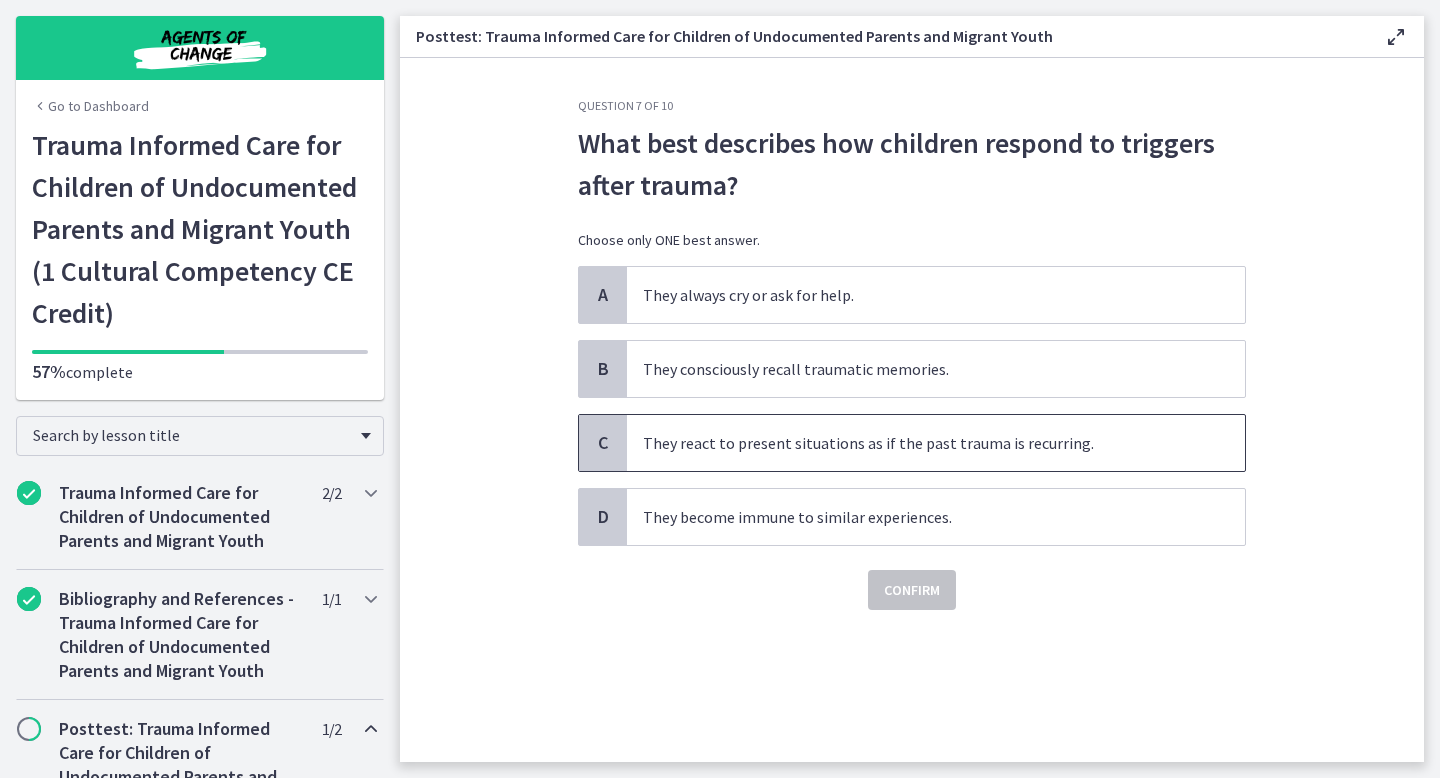 click on "C" at bounding box center (603, 443) 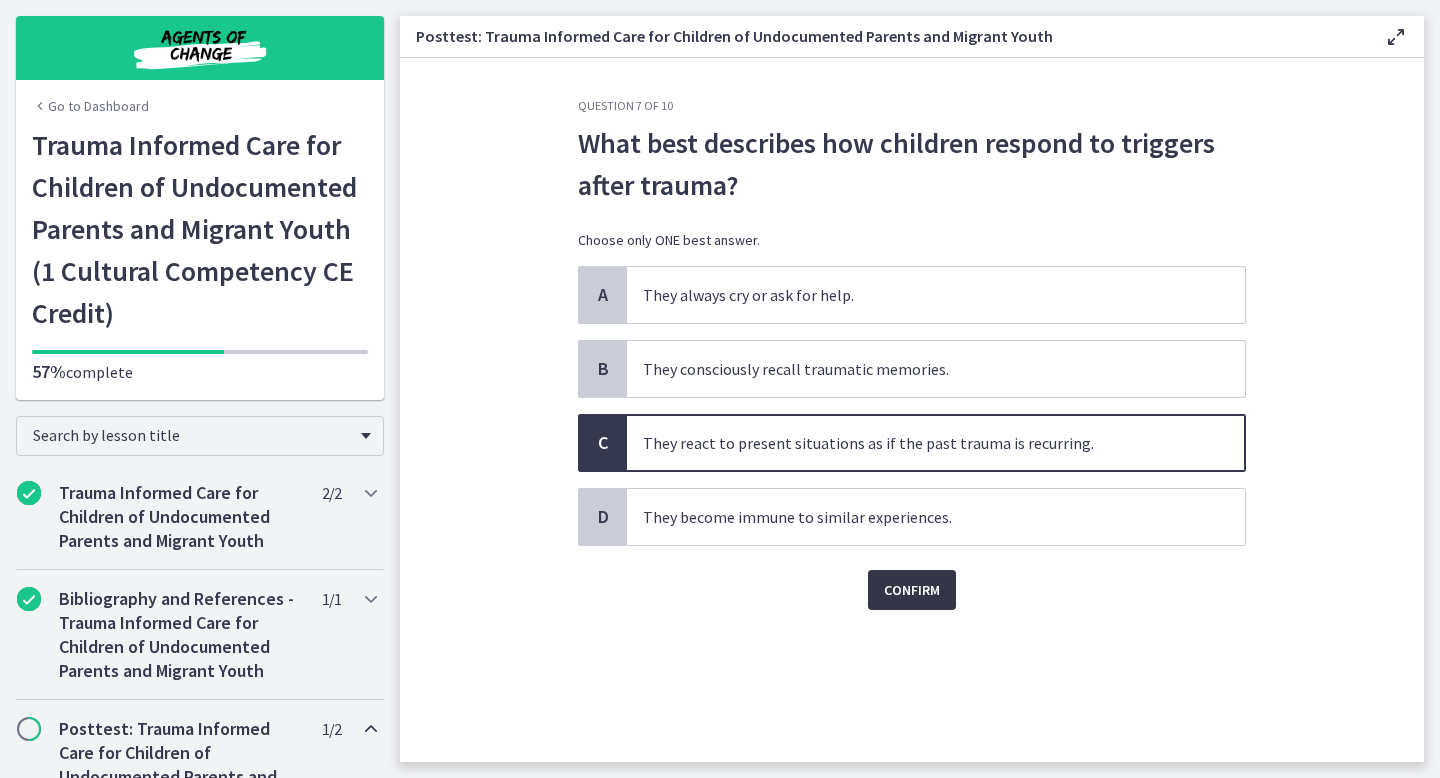 click on "Confirm" at bounding box center [912, 590] 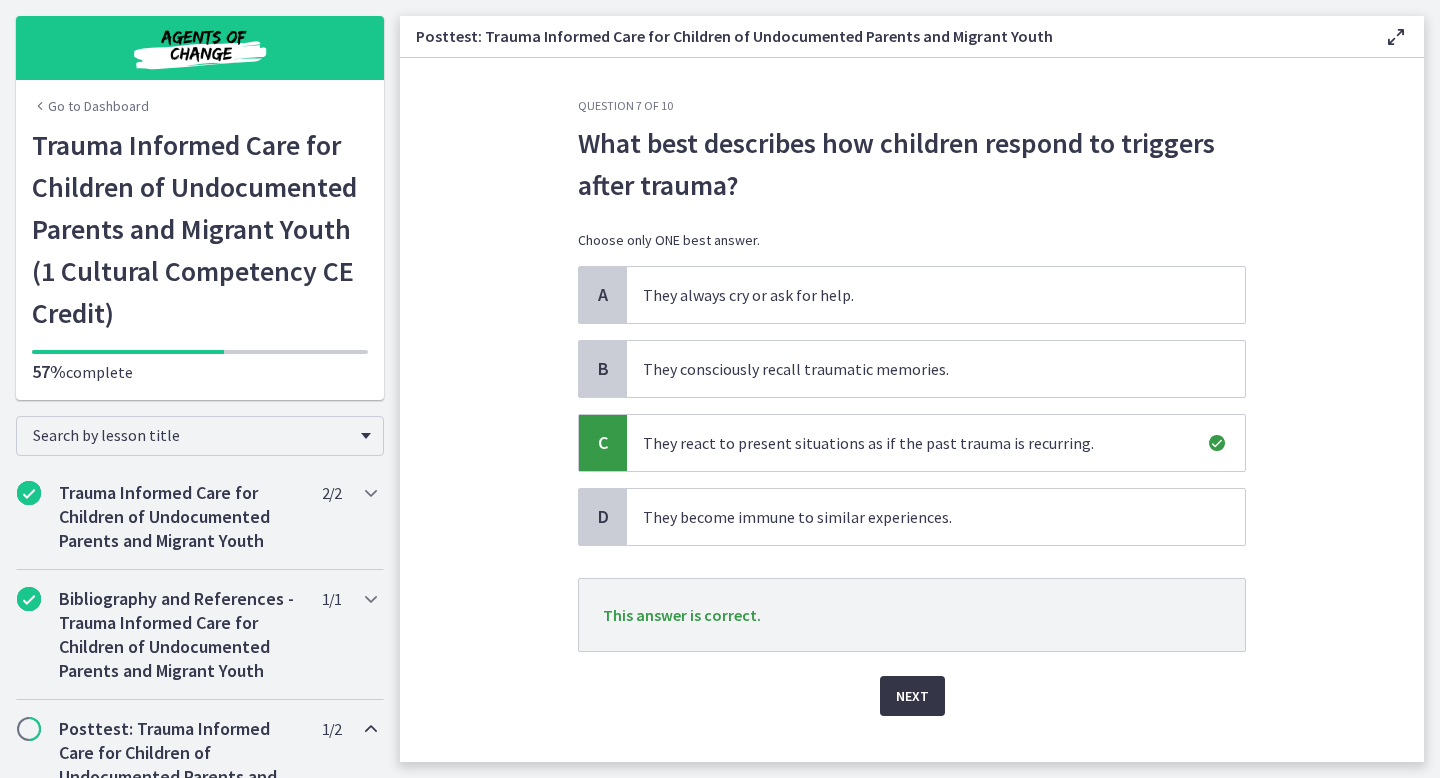 click on "Next" at bounding box center (912, 696) 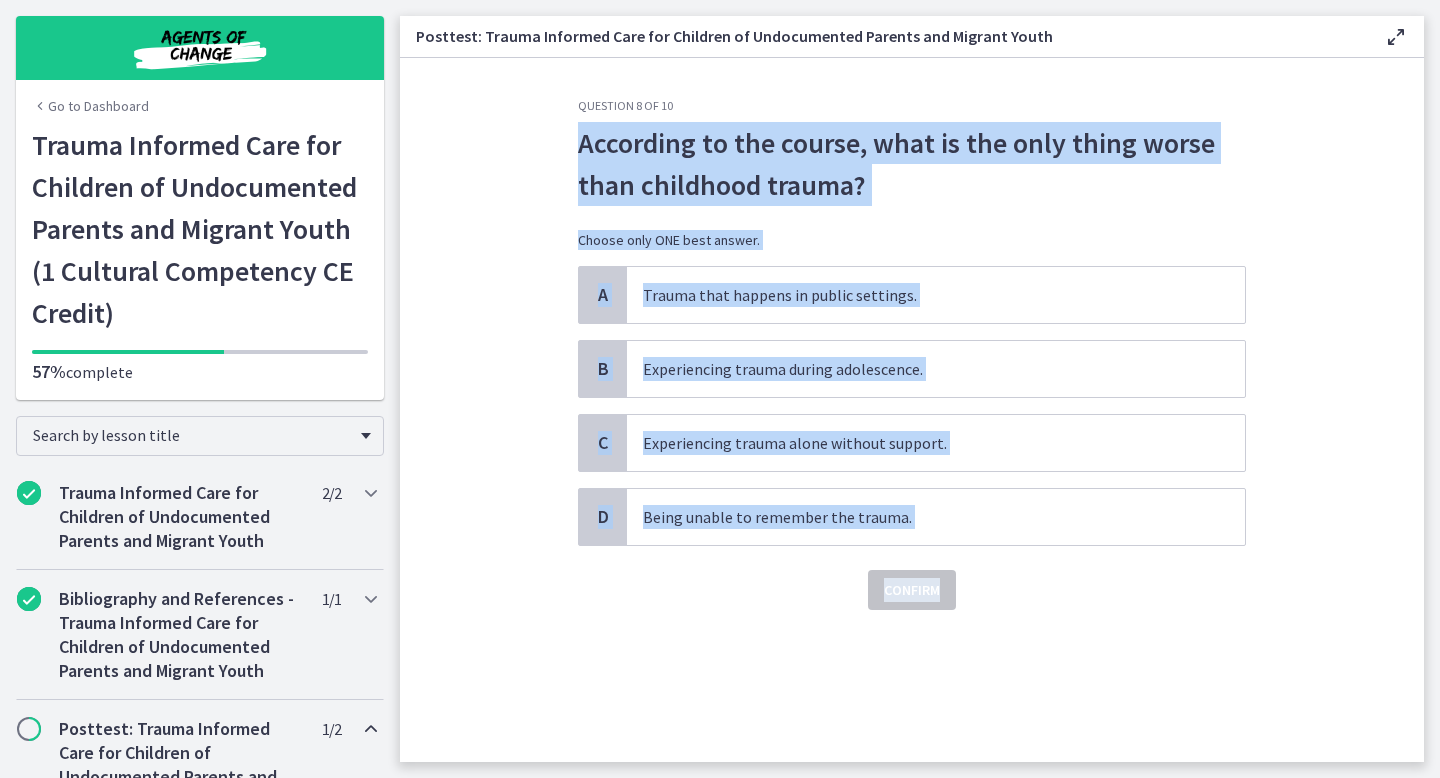 drag, startPoint x: 558, startPoint y: 125, endPoint x: 969, endPoint y: 601, distance: 628.8855 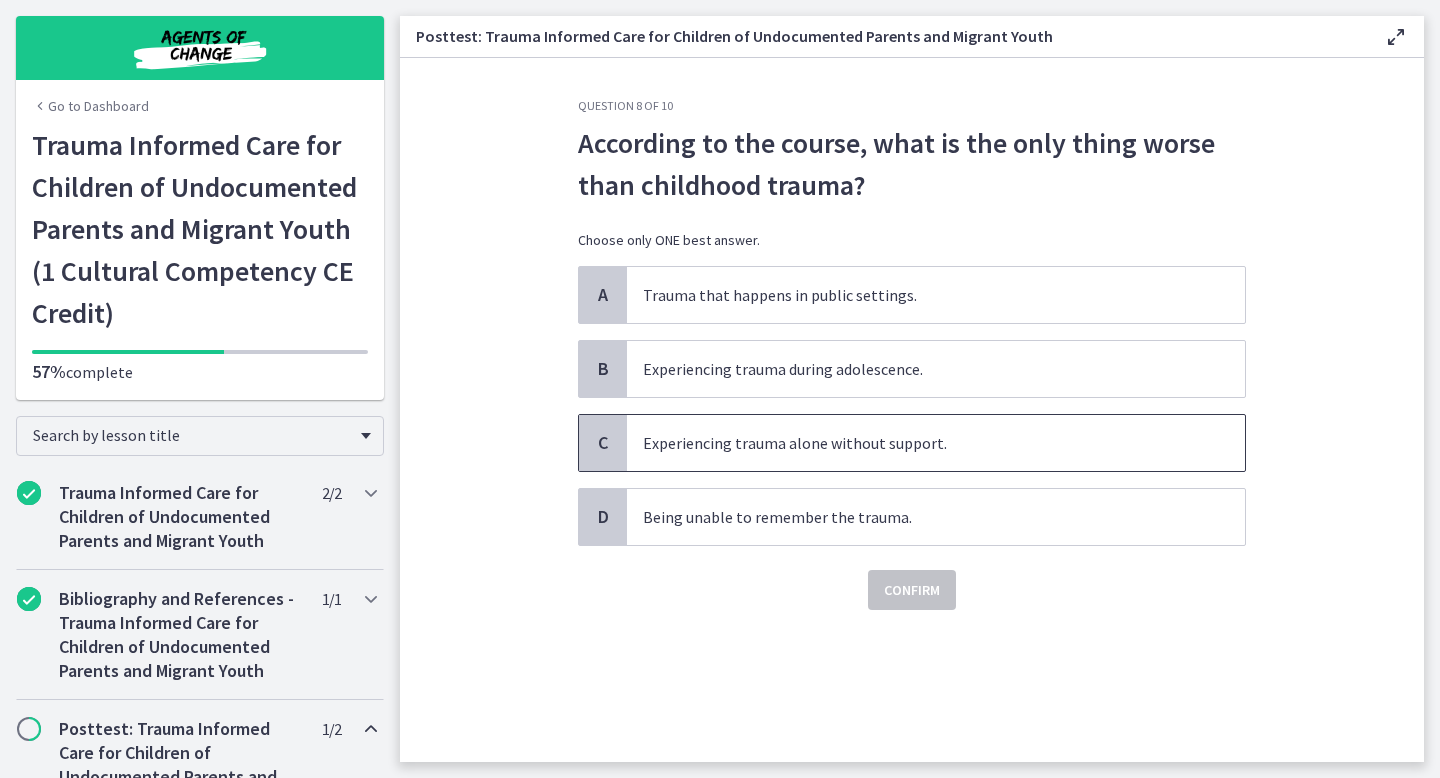 click on "Experiencing trauma alone without support." at bounding box center (936, 443) 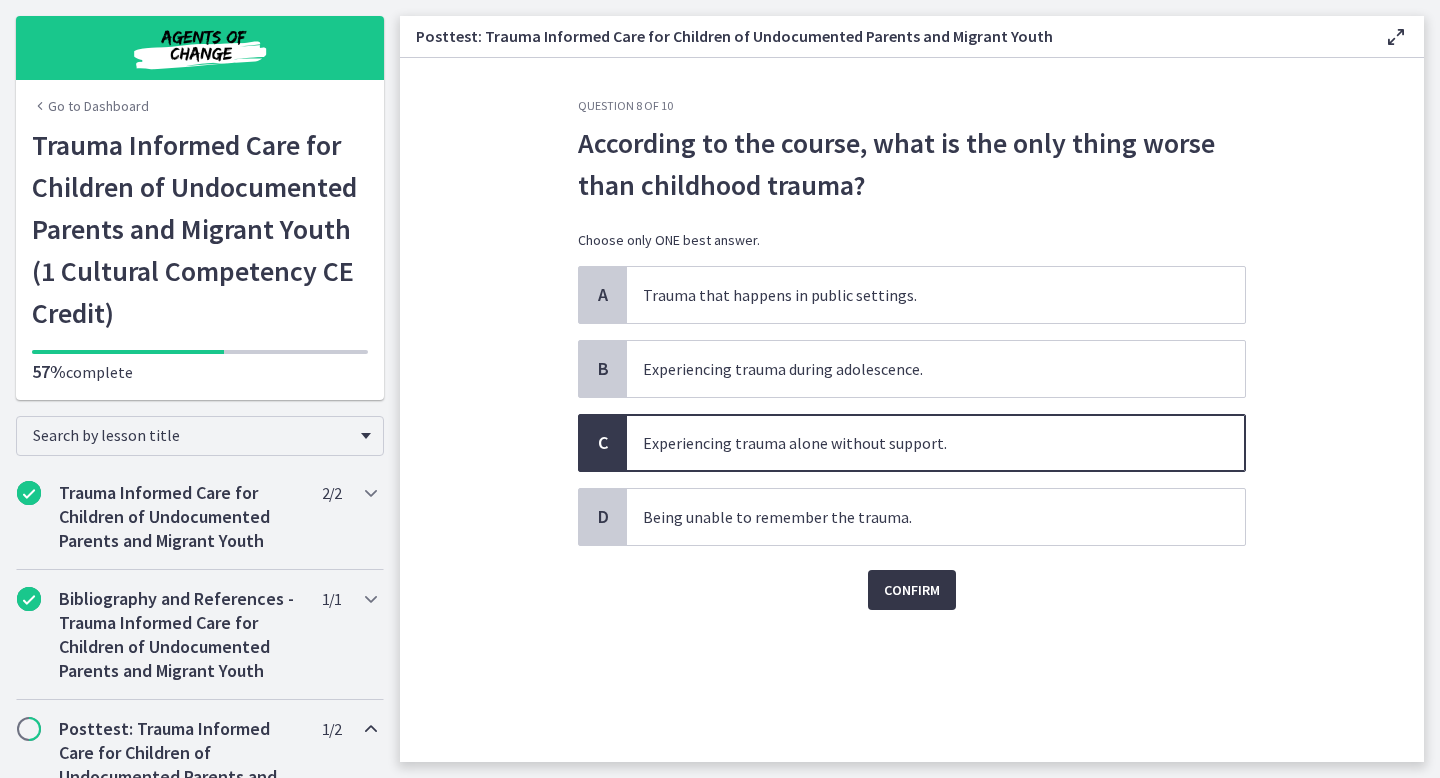 click on "Confirm" at bounding box center [912, 590] 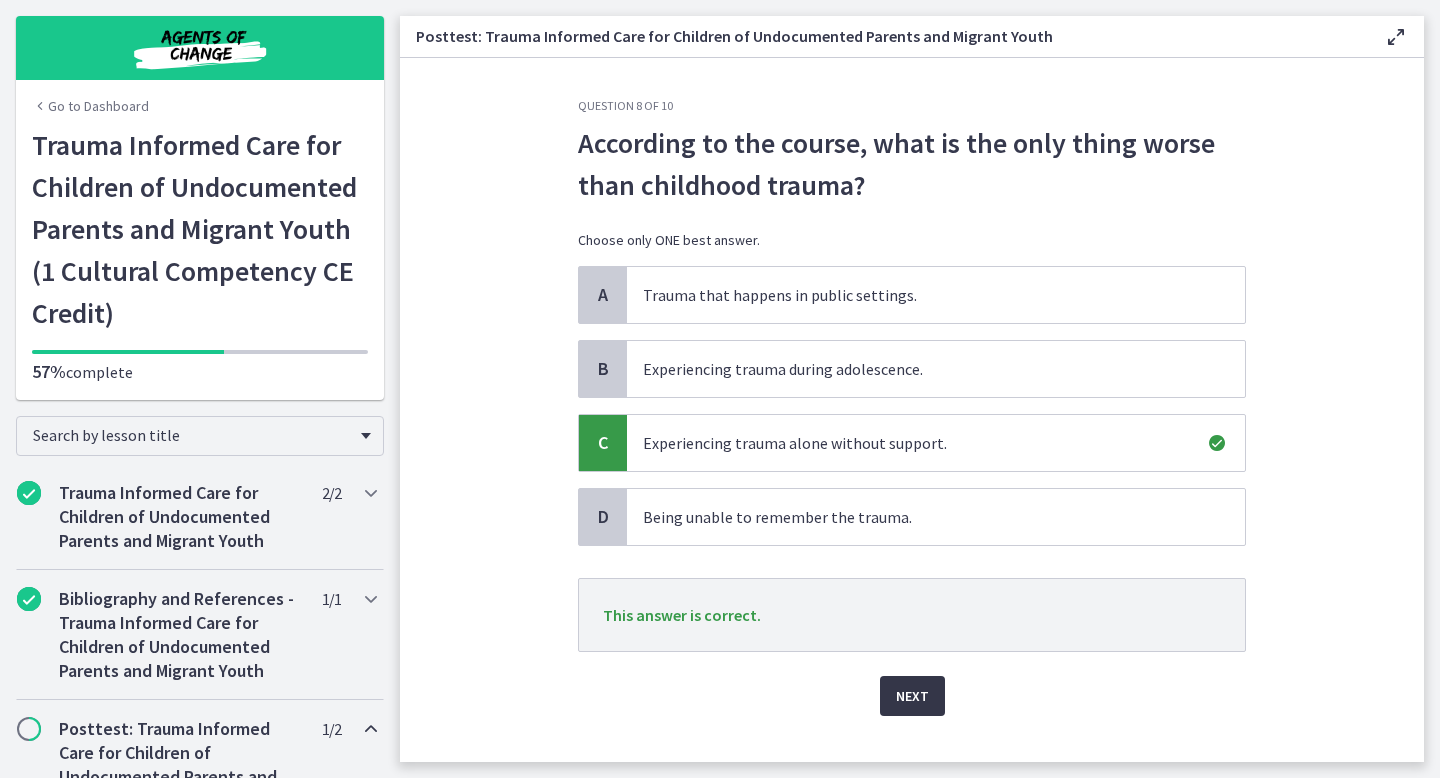 click on "Next" at bounding box center [912, 696] 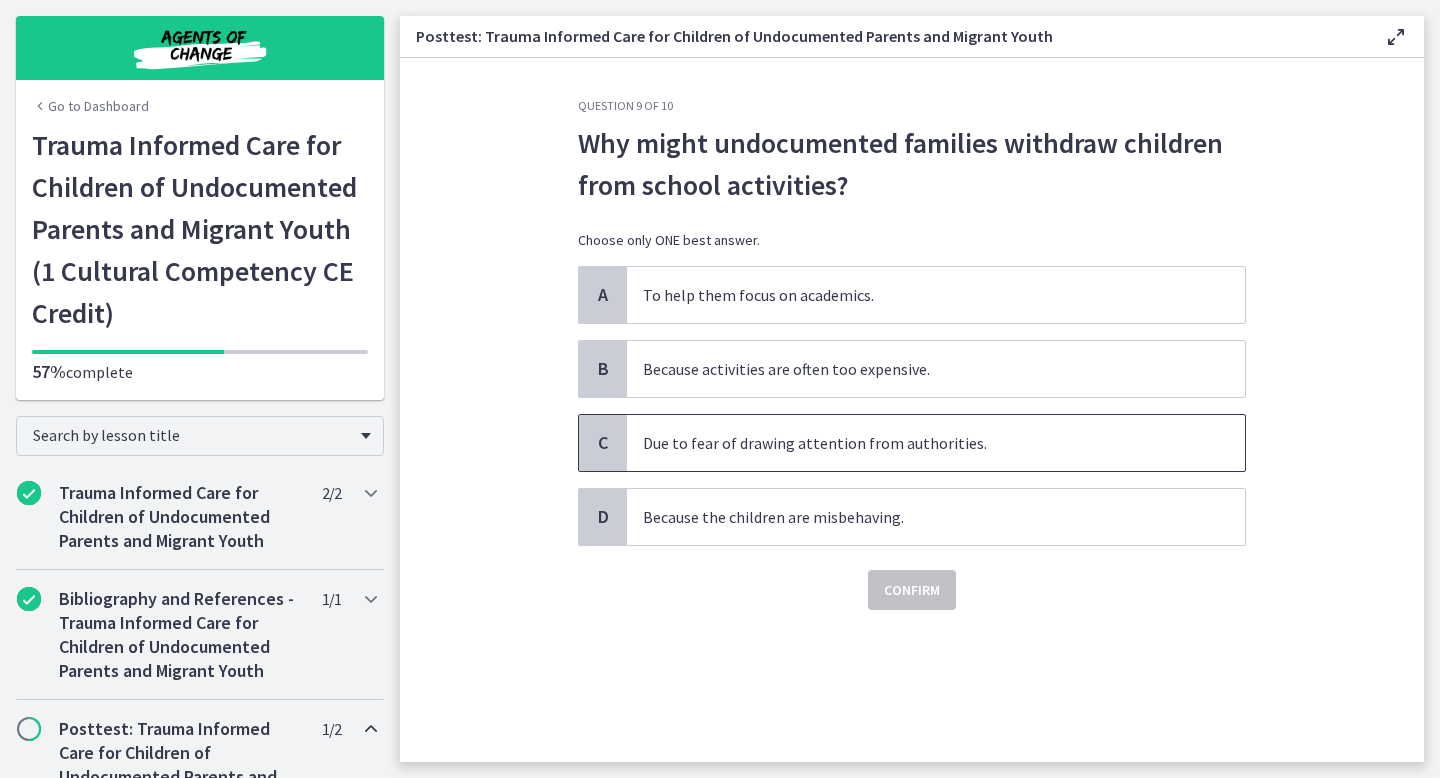 click on "C" at bounding box center [603, 443] 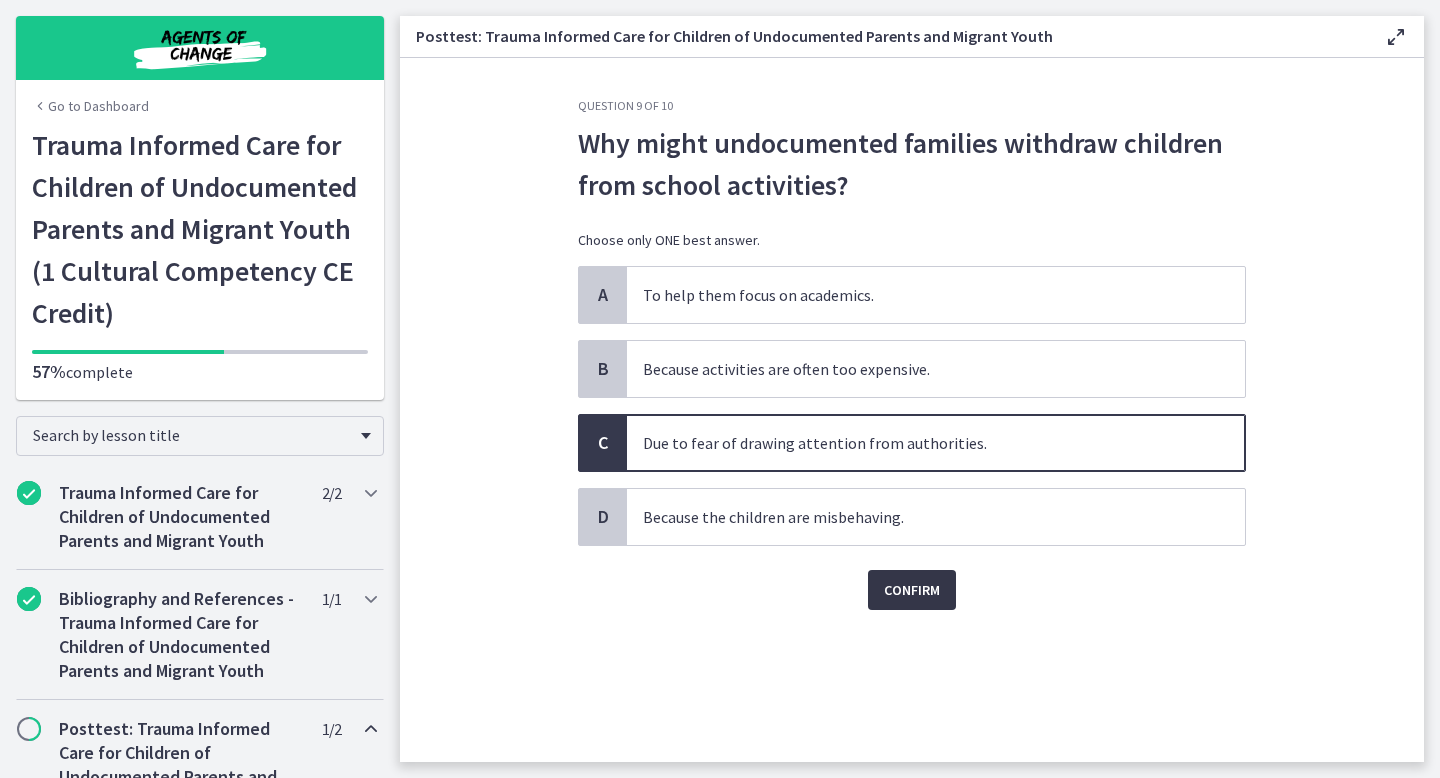 click on "Confirm" at bounding box center [912, 590] 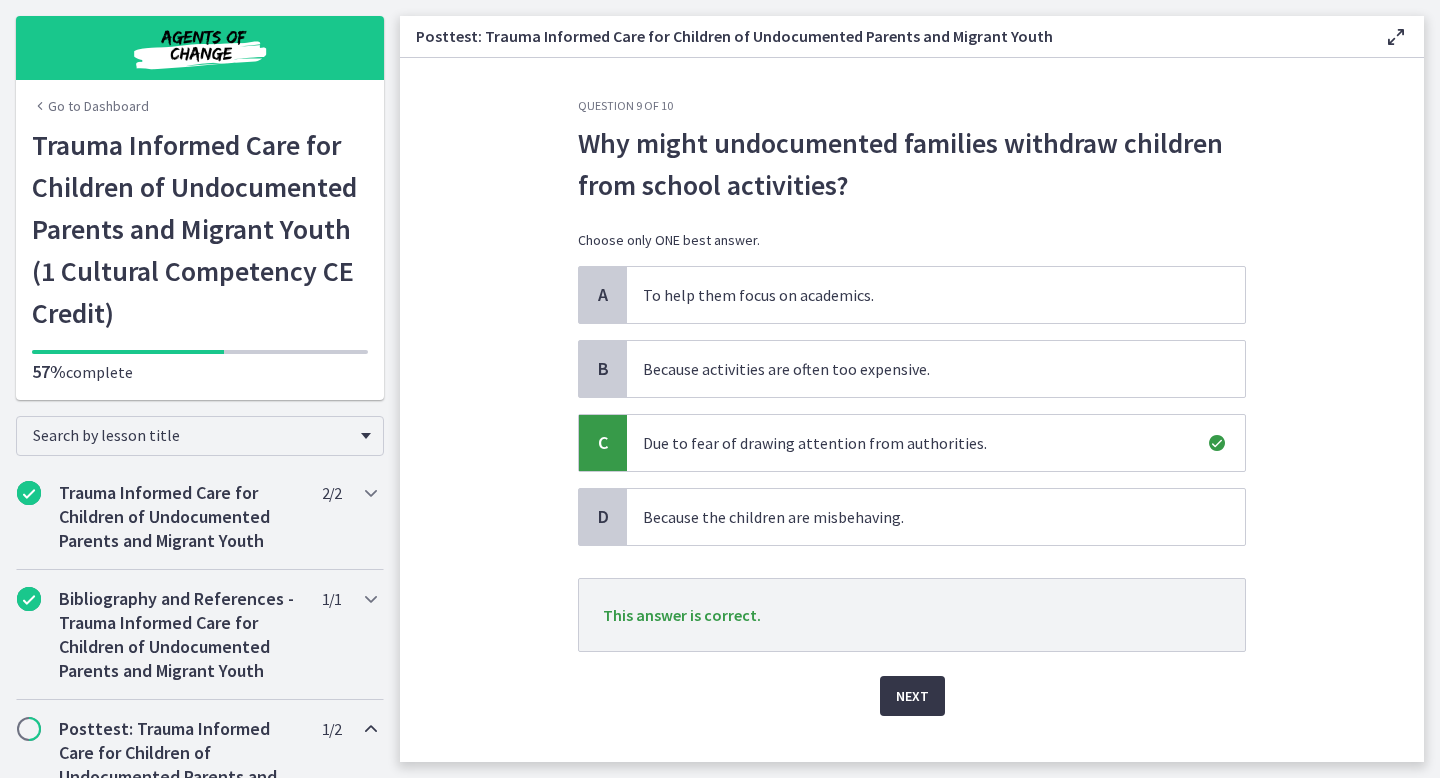 click on "Next" at bounding box center (912, 696) 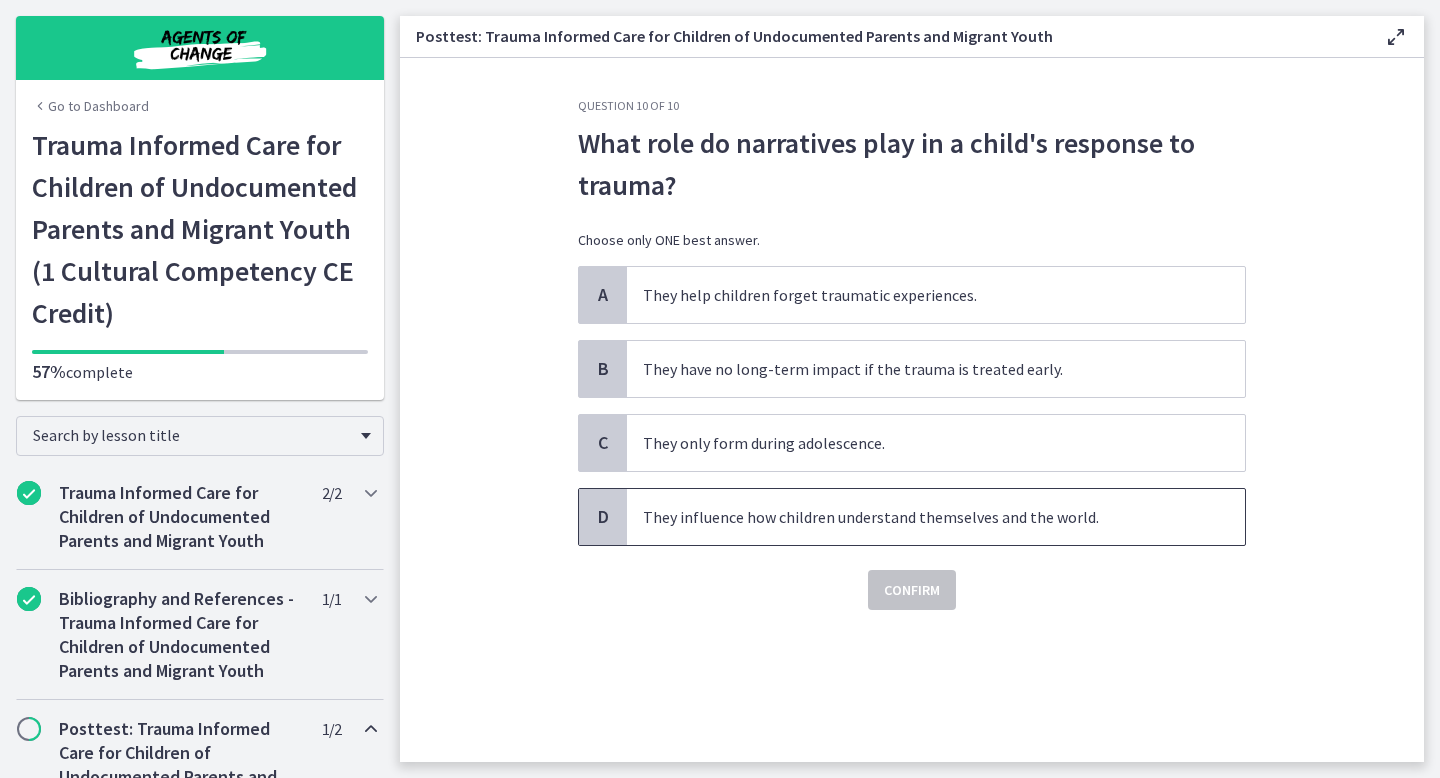 click on "D" at bounding box center [603, 517] 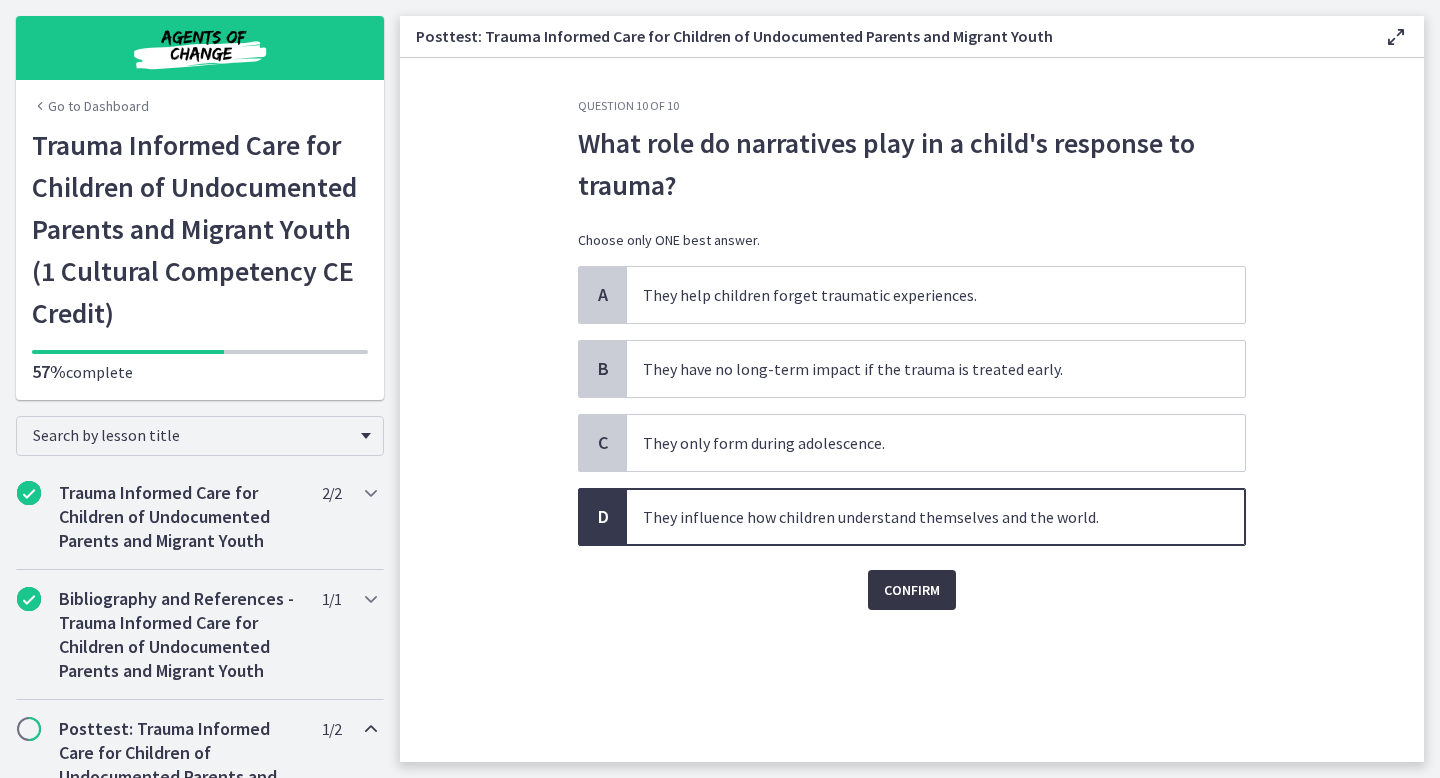 click on "Confirm" at bounding box center (912, 590) 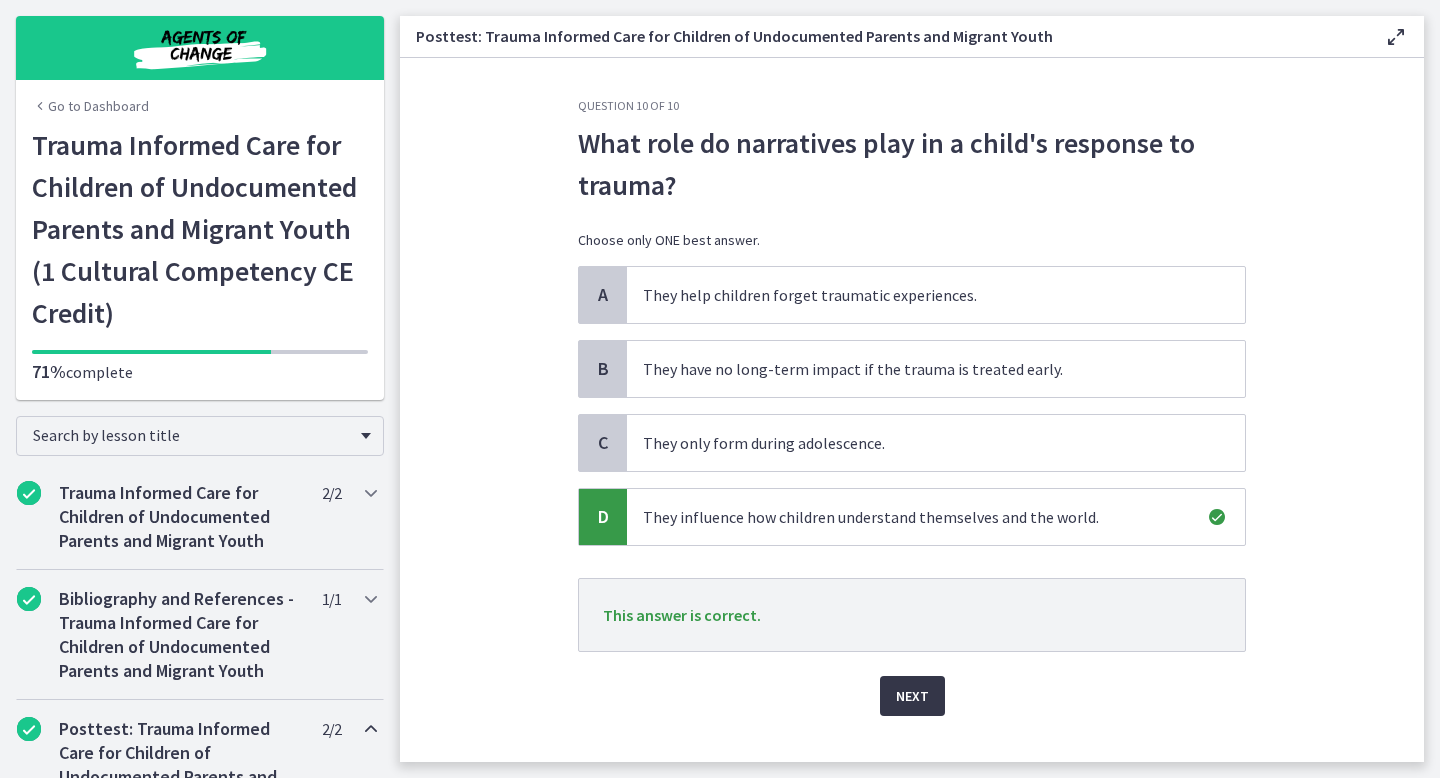 click on "Next" at bounding box center [912, 696] 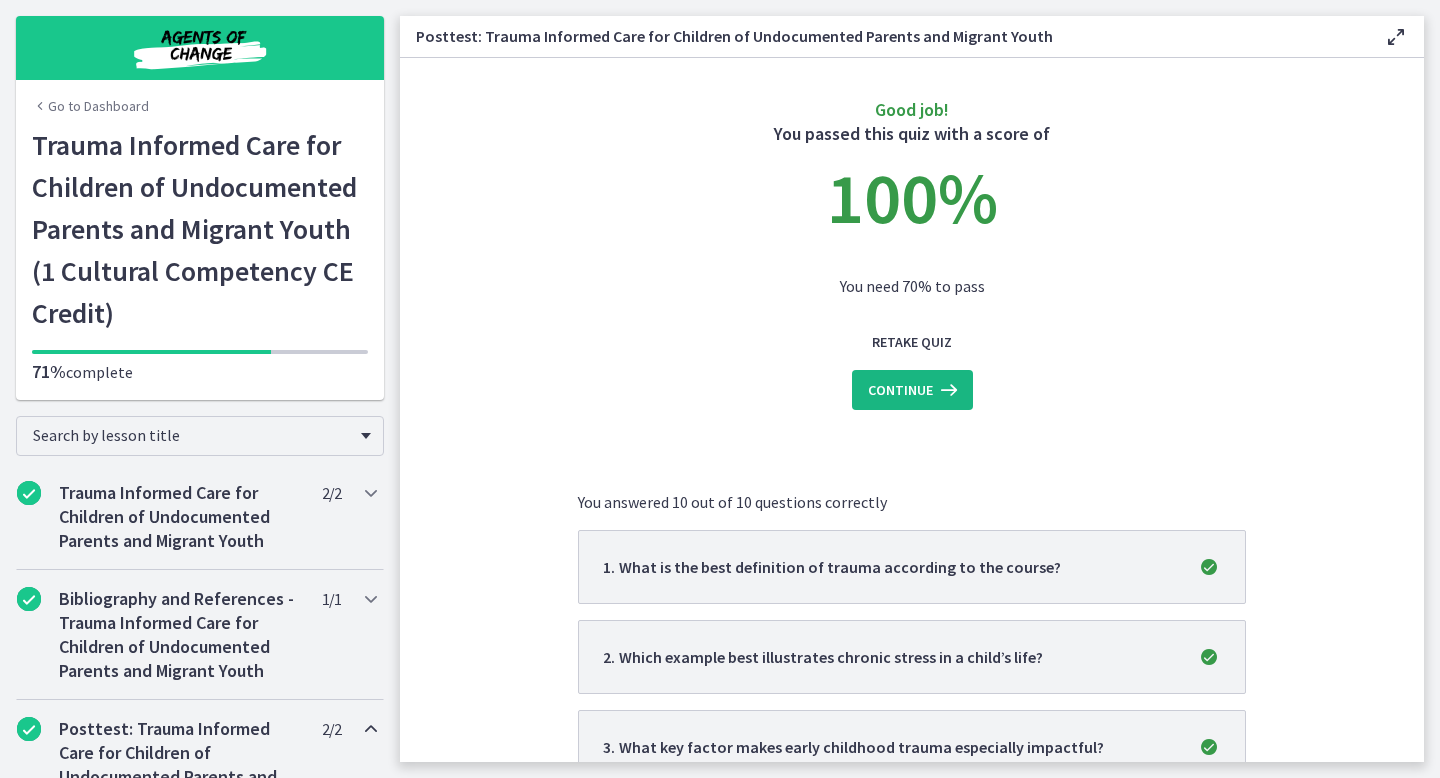 click at bounding box center [947, 390] 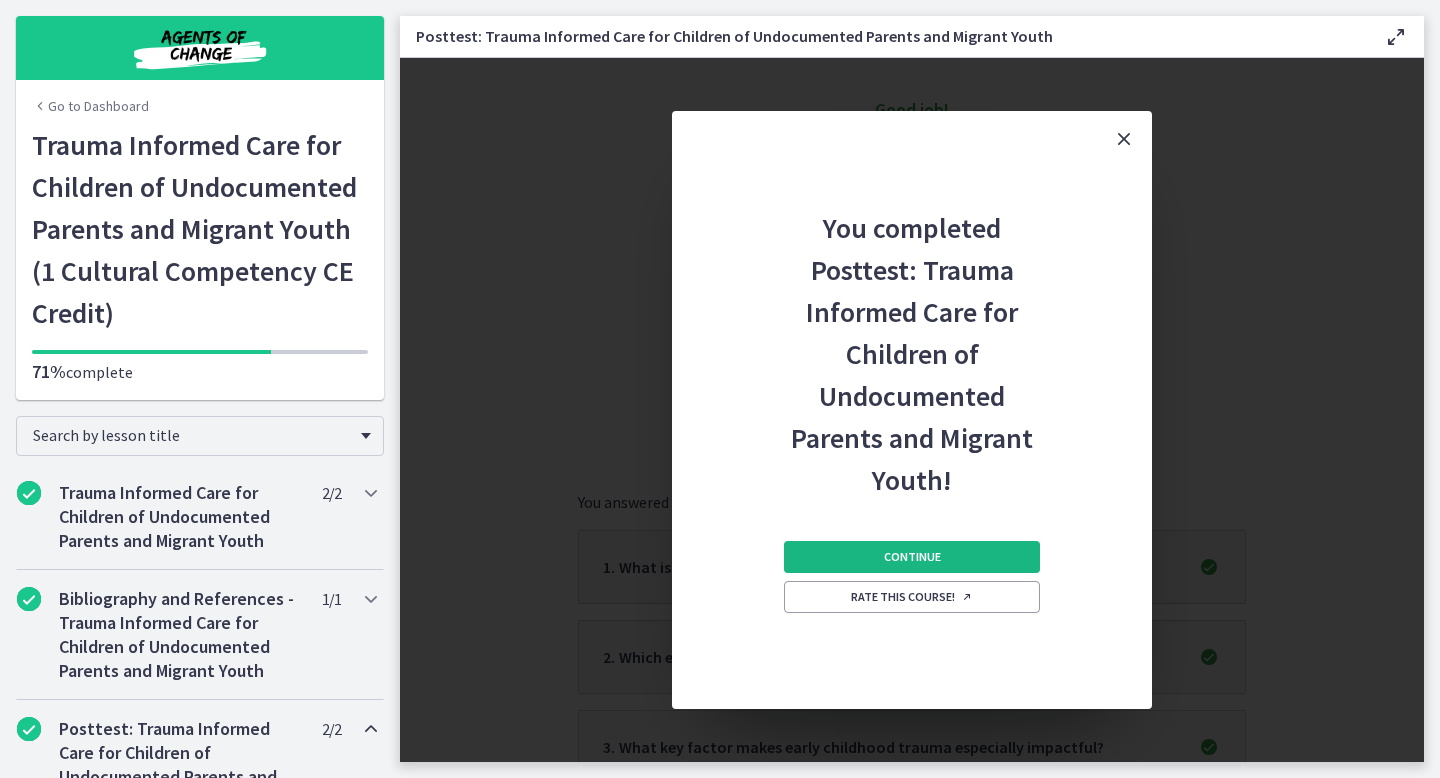click on "Continue" at bounding box center [912, 557] 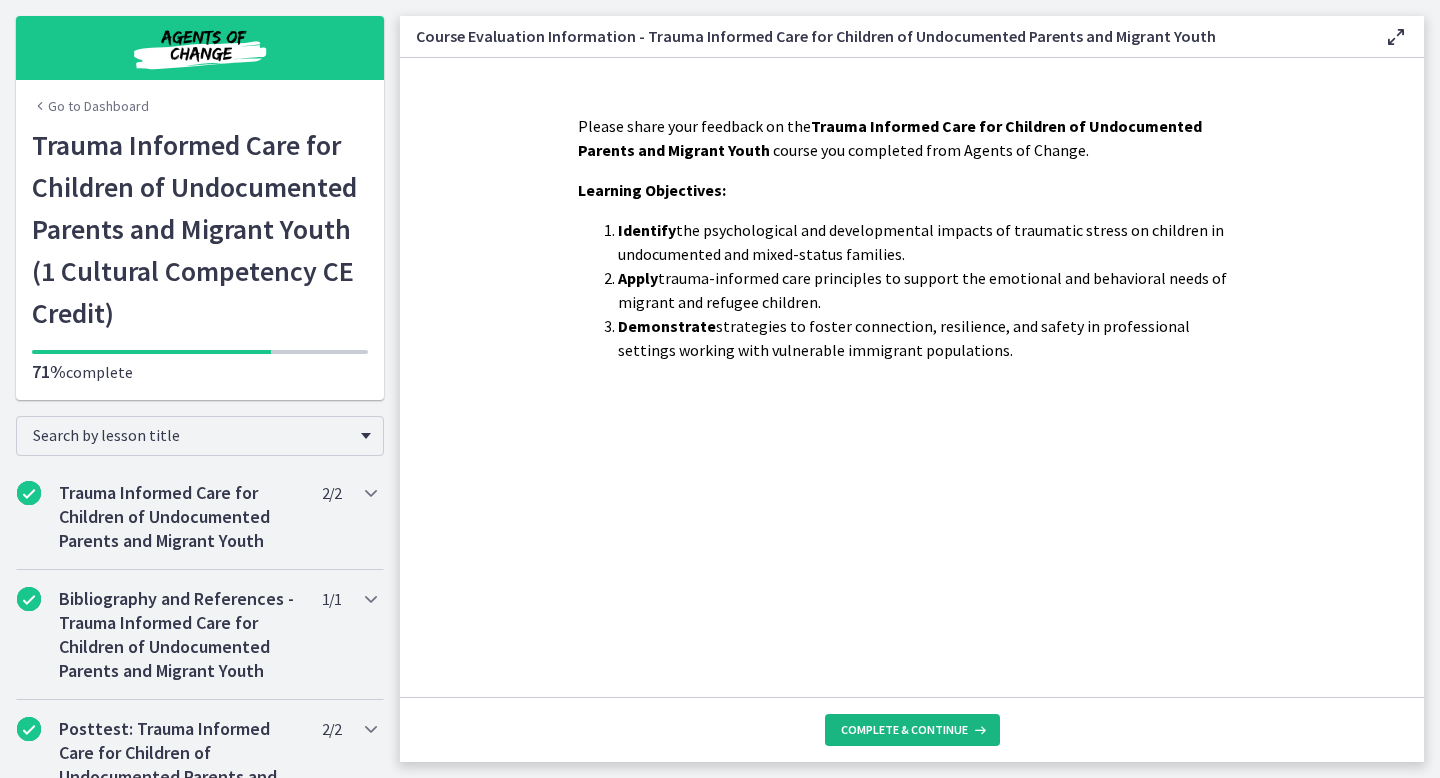 click on "Complete & continue" at bounding box center (904, 730) 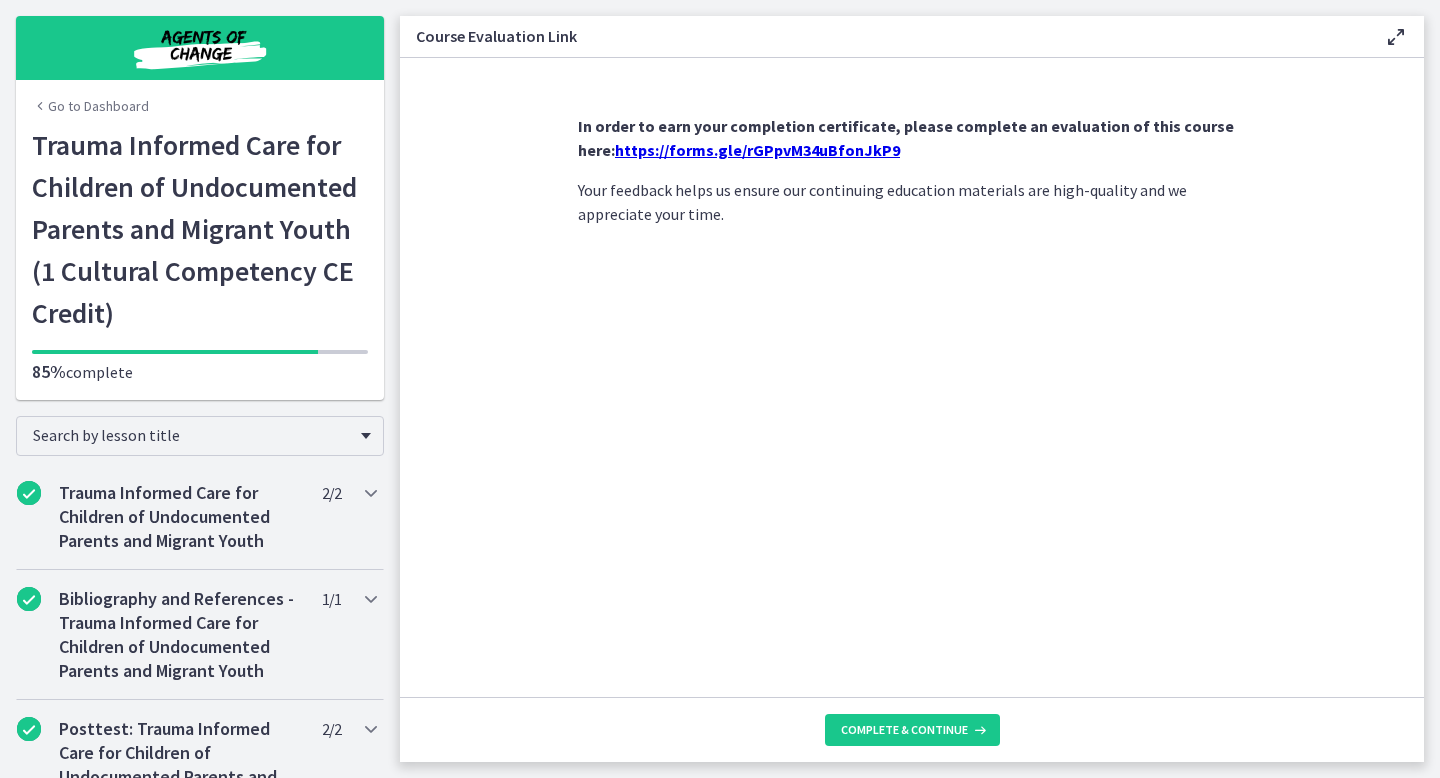 click on "https://forms.gle/rGPpvM34uBfonJkP9" at bounding box center (757, 150) 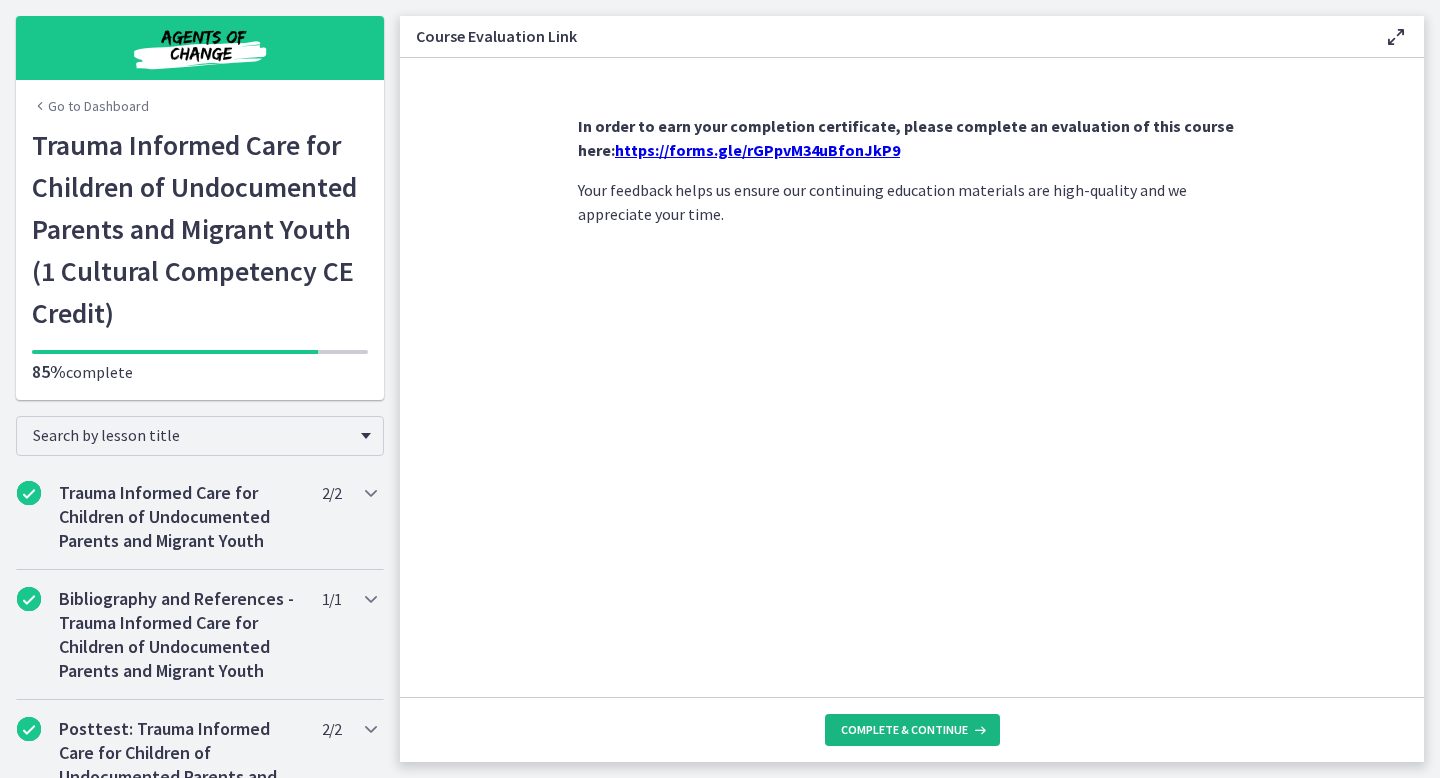 click on "Complete & continue" at bounding box center (912, 730) 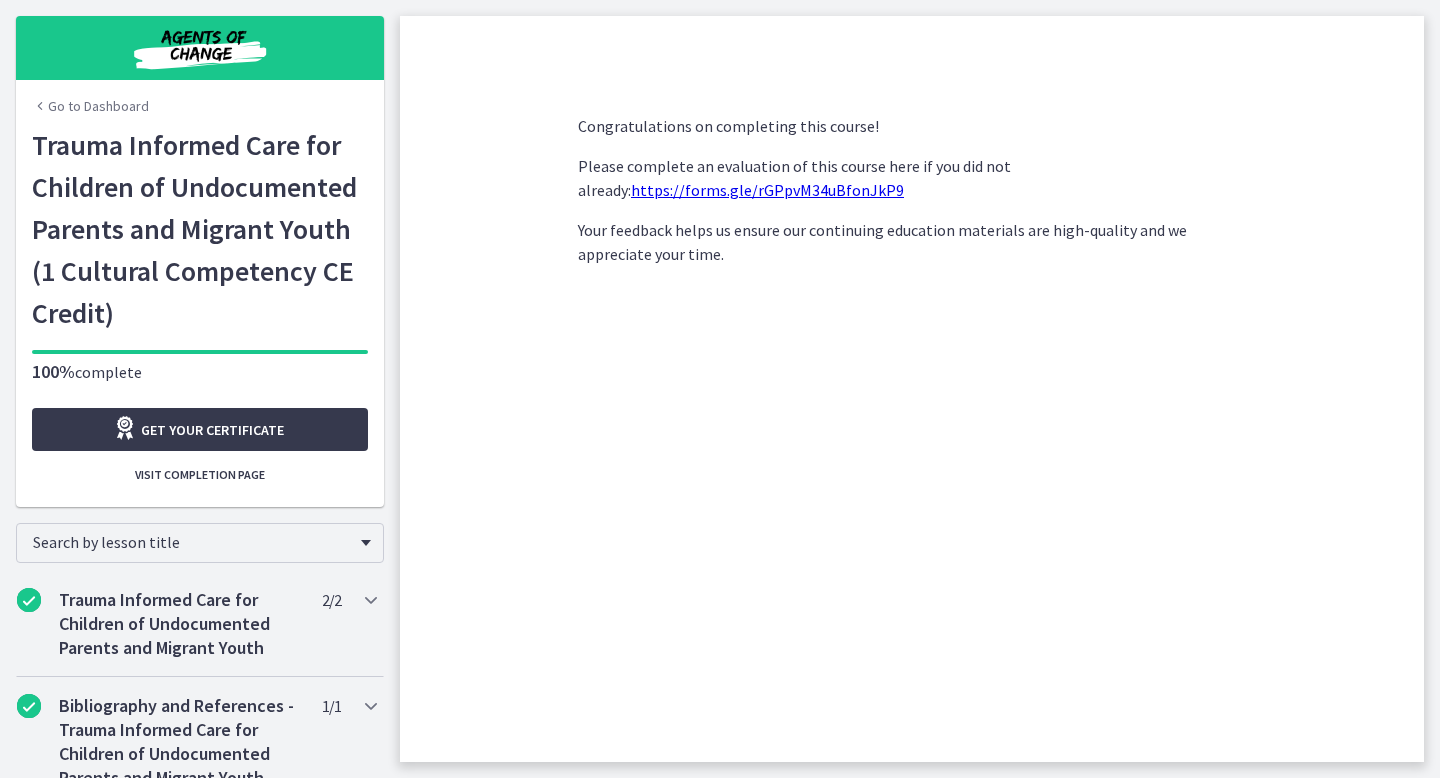 click on "Congratulations on completing this course! Please complete an evaluation of this course here if you did not already:  https://forms.gle/rGPpvM34uBfonJkP9 Your feedback helps us ensure our continuing education materials are high-quality and we appreciate your time." 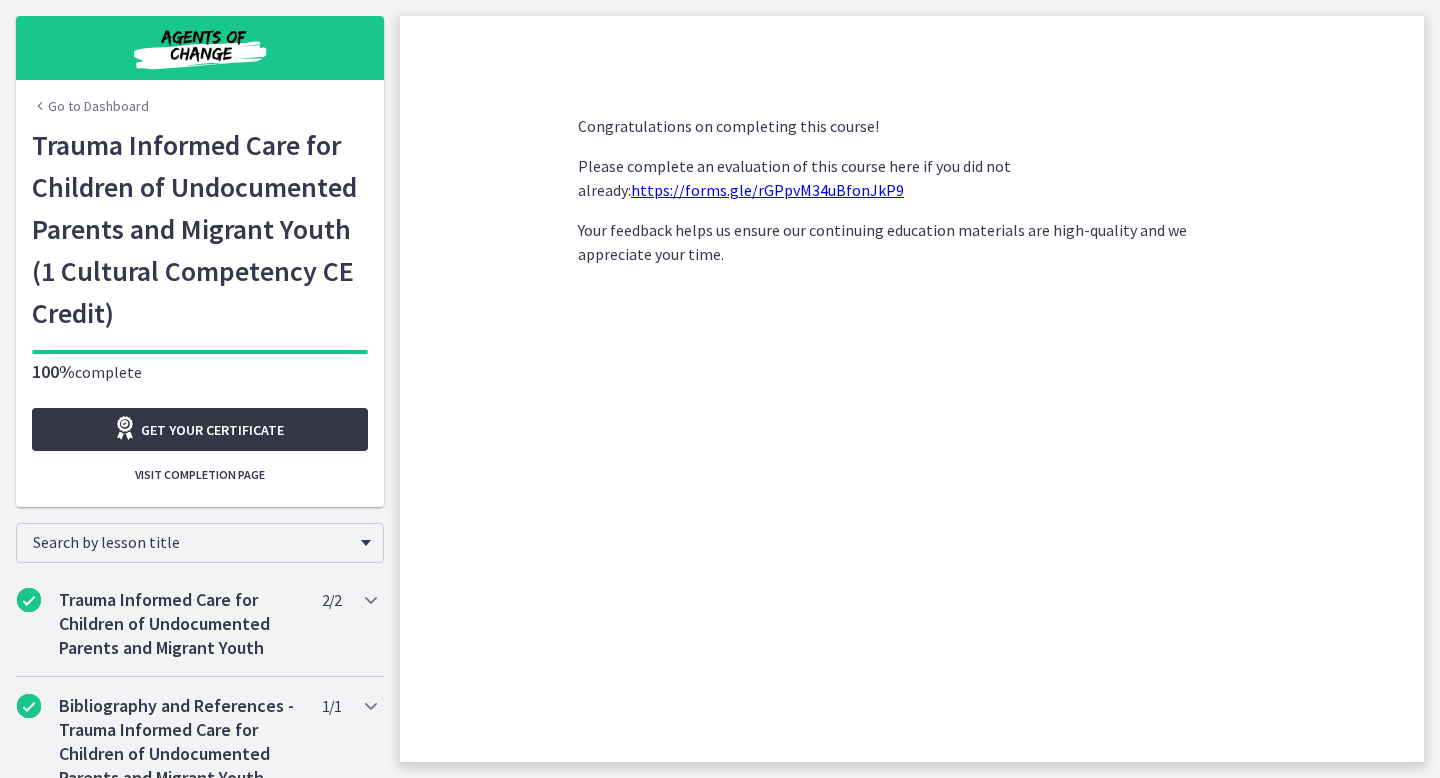click on "Get your certificate" at bounding box center (212, 430) 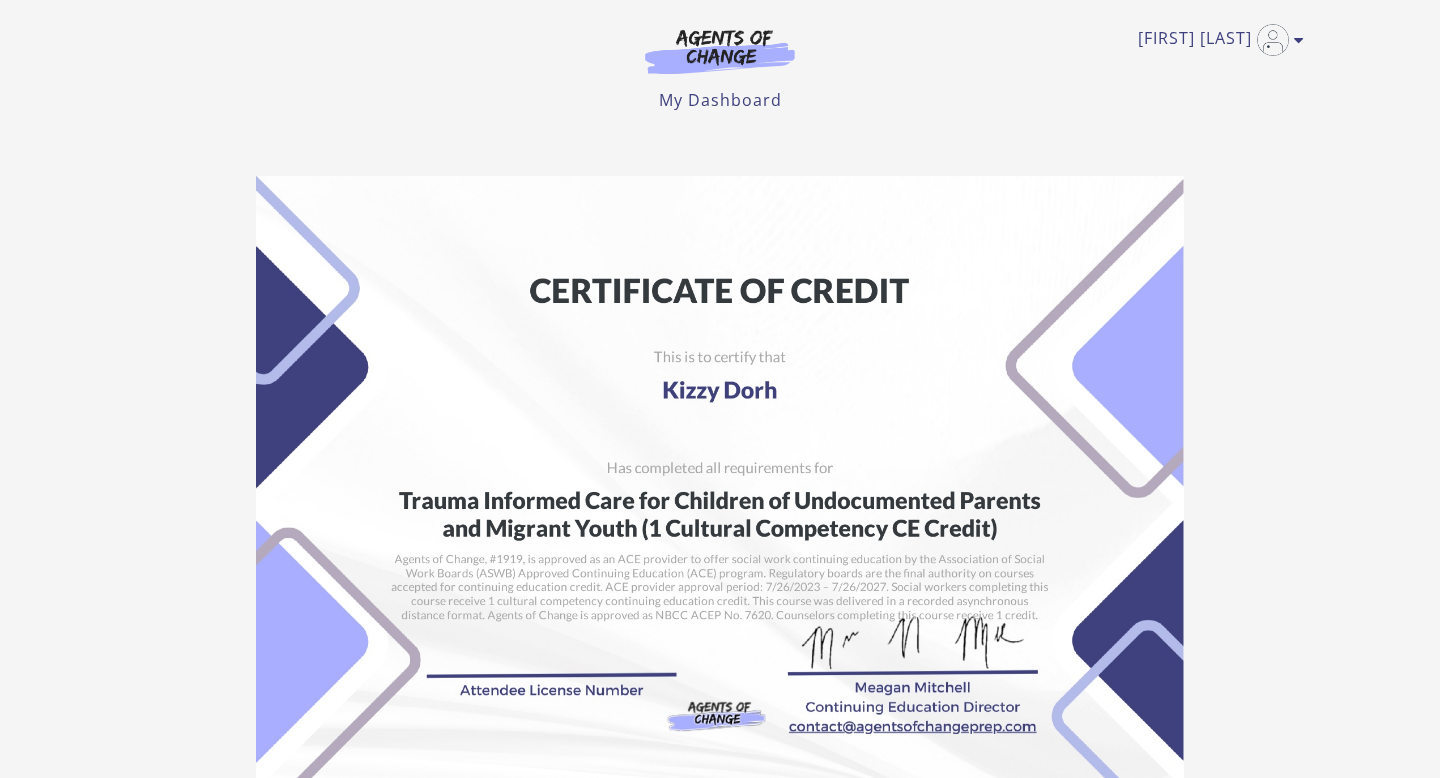 click on "Student:
Kizzy  Dorh
School:
Agents of Change Social Work Test Prep
Course:
Trauma Informed Care for Children of Undocumented Parents and Migrant Youth (1 Cultural Competency CE Credit)
Certificate ID:
j3dfpnxrza
Issued:
2025-08-02
Expires:
No expiry date
Copy Link
Download PDF" at bounding box center [720, 610] 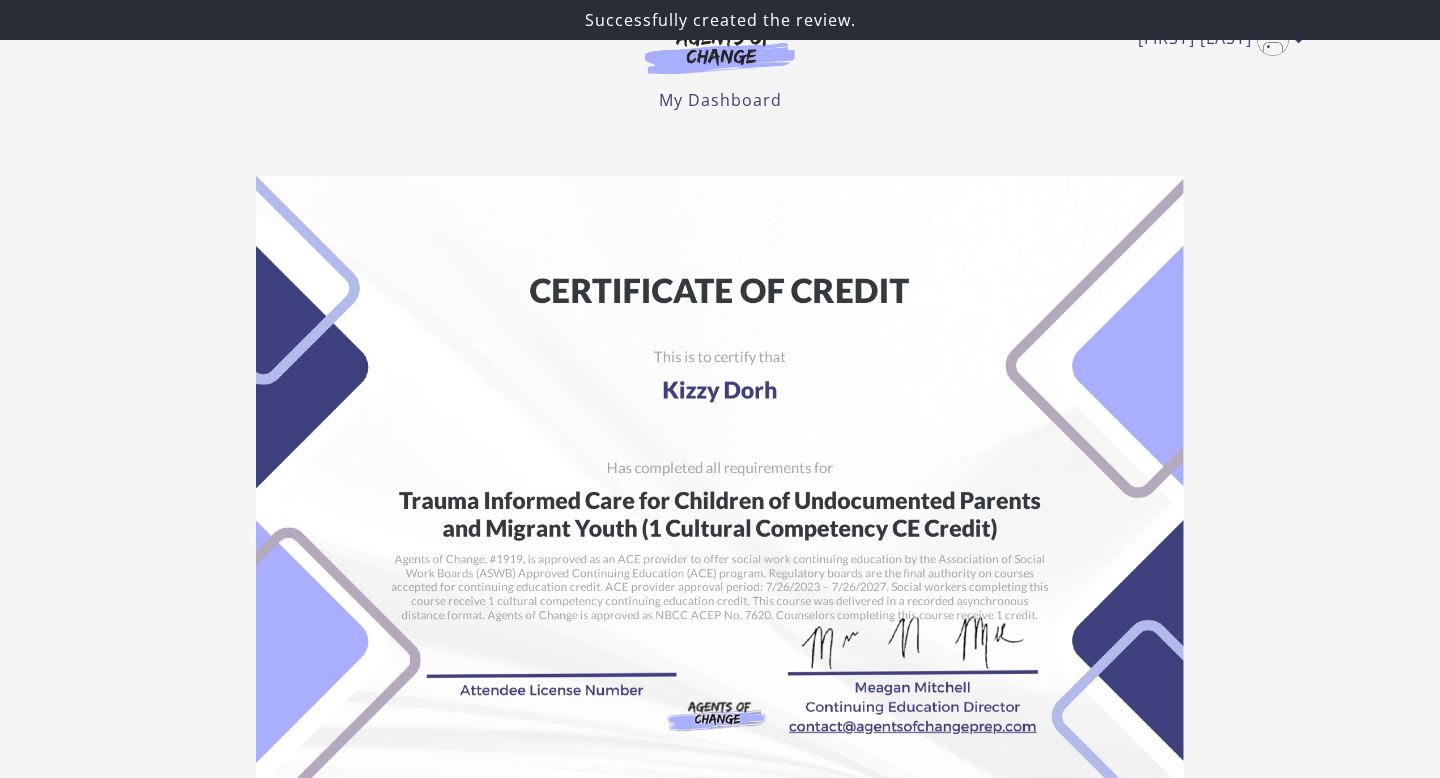 scroll, scrollTop: 40, scrollLeft: 0, axis: vertical 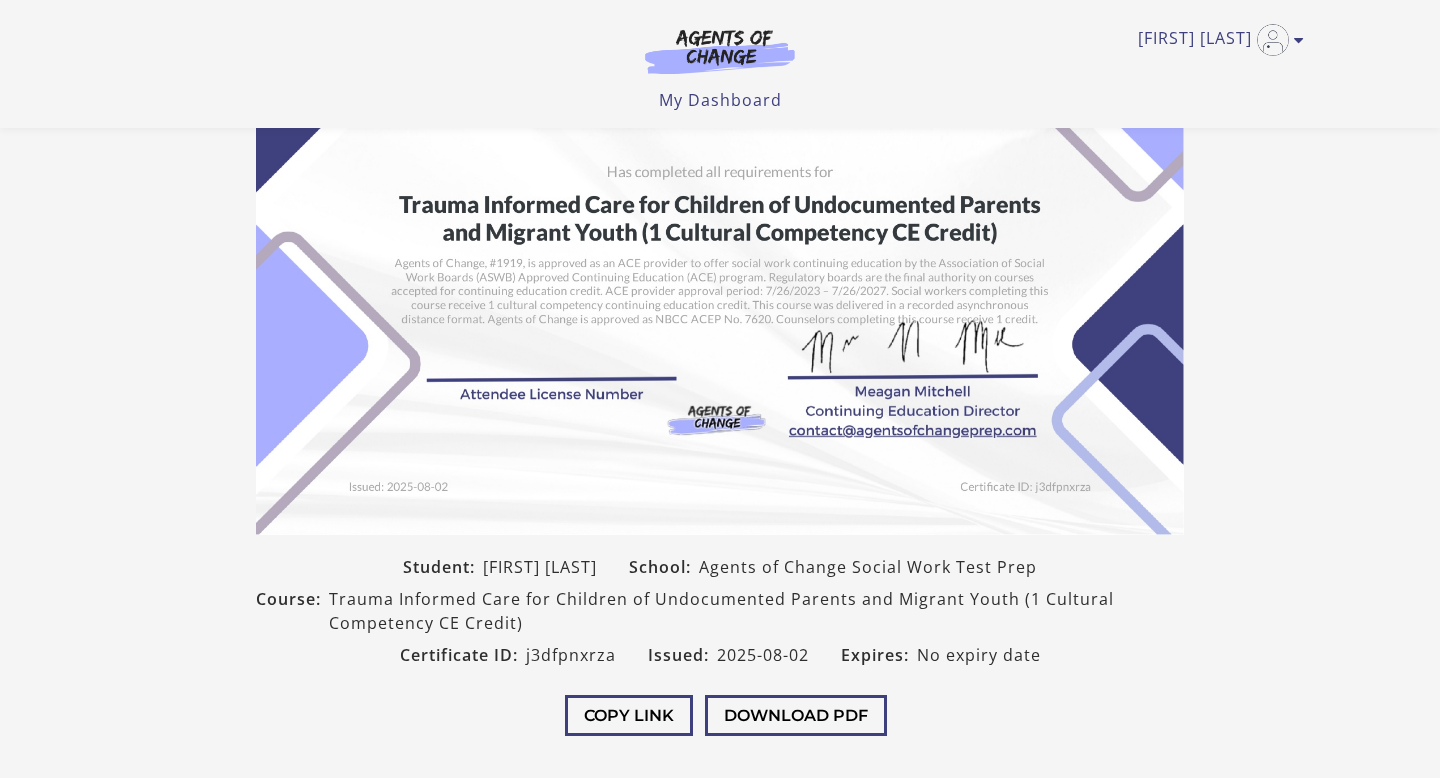 drag, startPoint x: 1439, startPoint y: 227, endPoint x: 1435, endPoint y: 263, distance: 36.221542 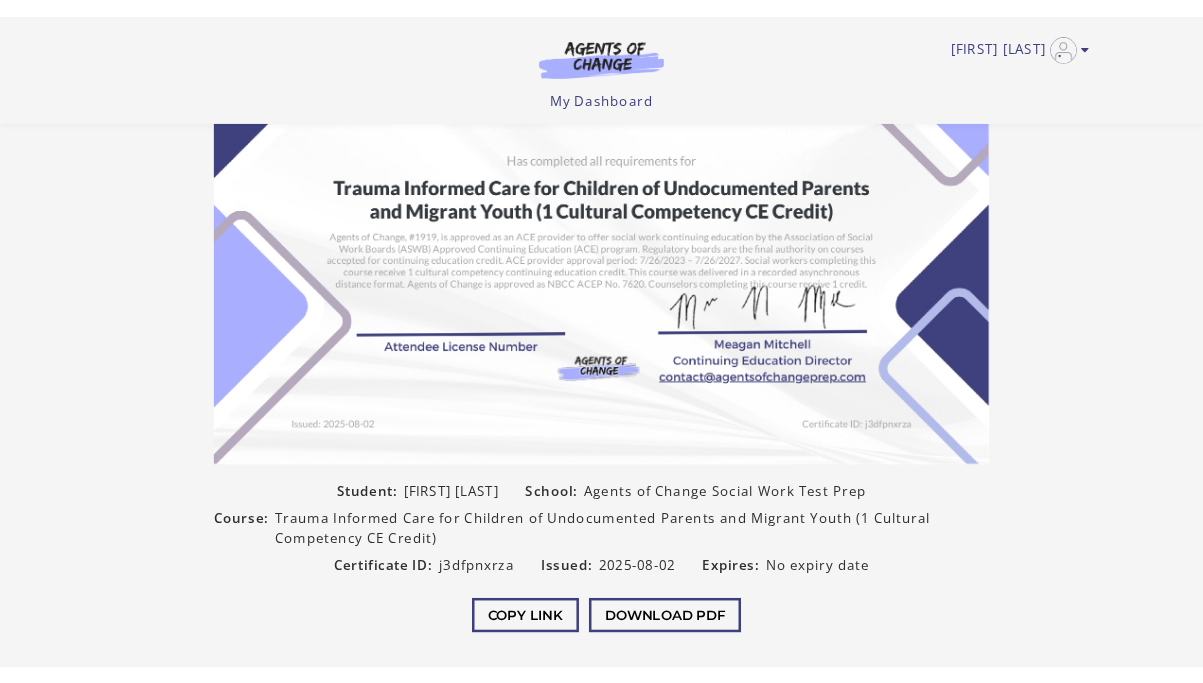 scroll, scrollTop: 173, scrollLeft: 0, axis: vertical 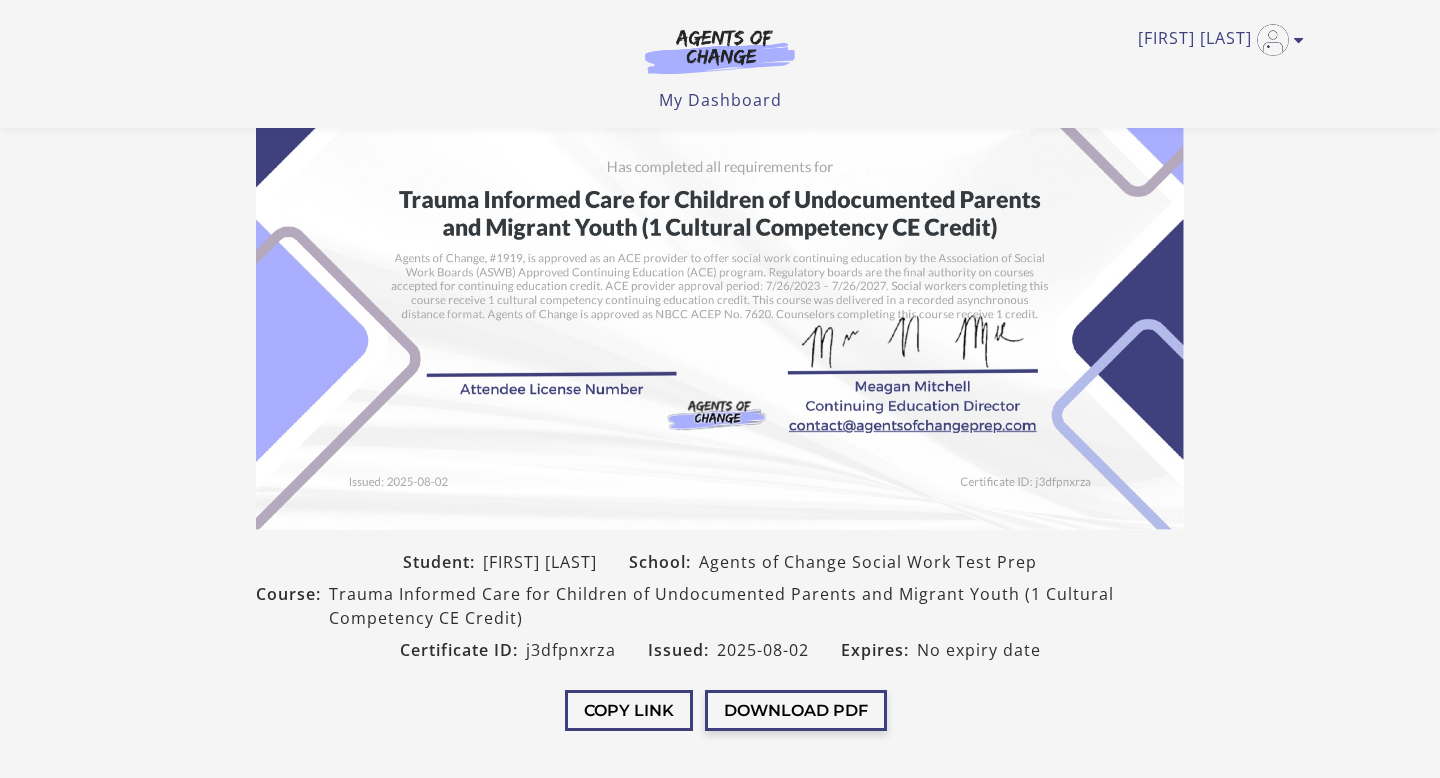 click on "Download PDF" at bounding box center [796, 710] 